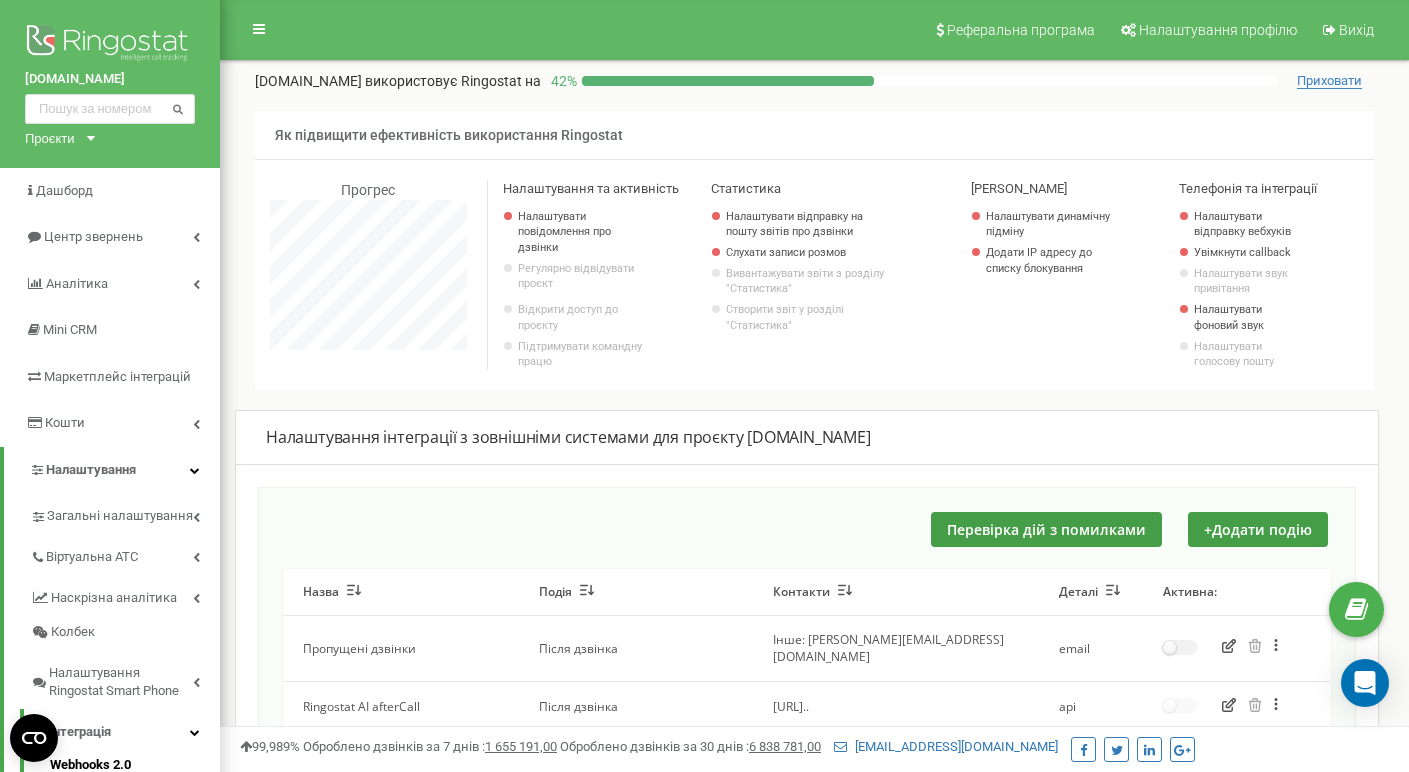 scroll, scrollTop: 550, scrollLeft: 0, axis: vertical 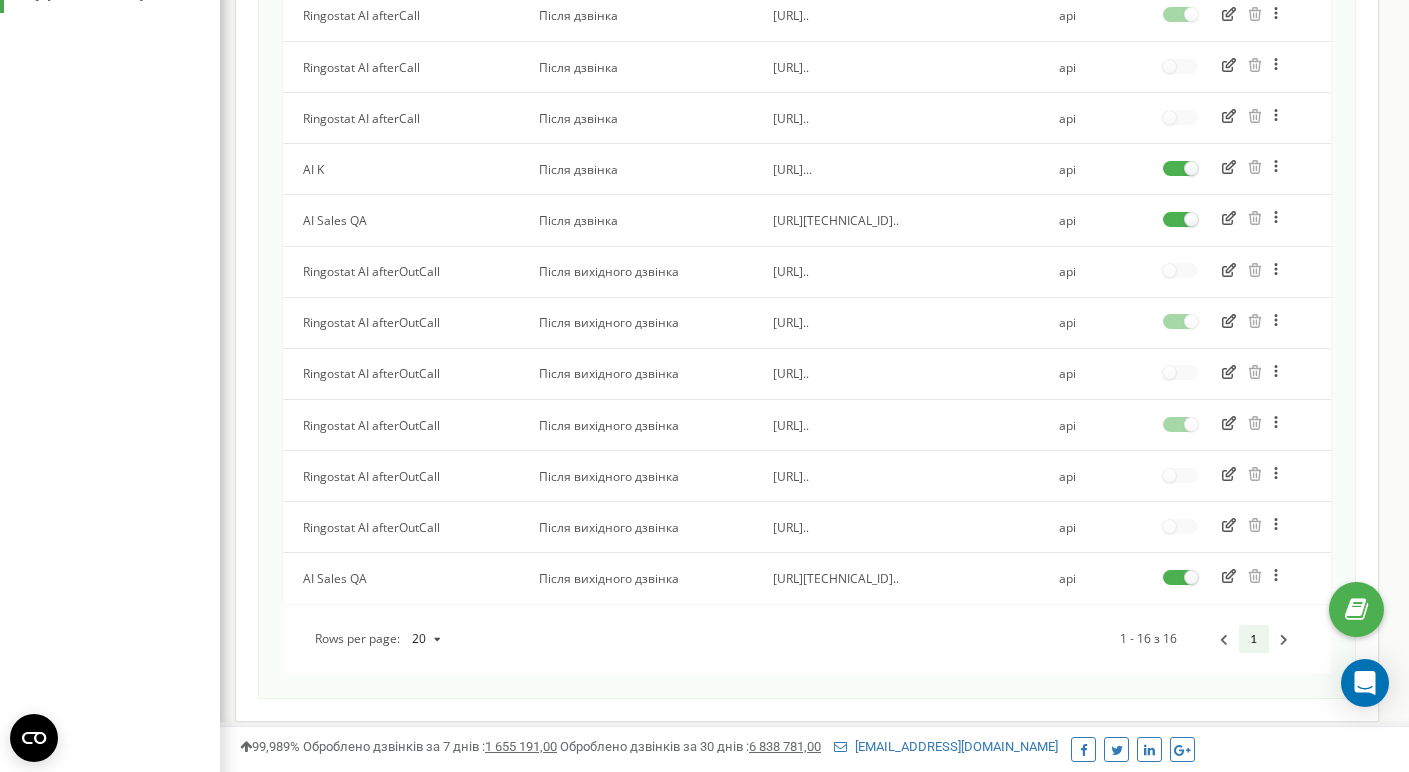 click on "[URL]..." at bounding box center (895, 169) 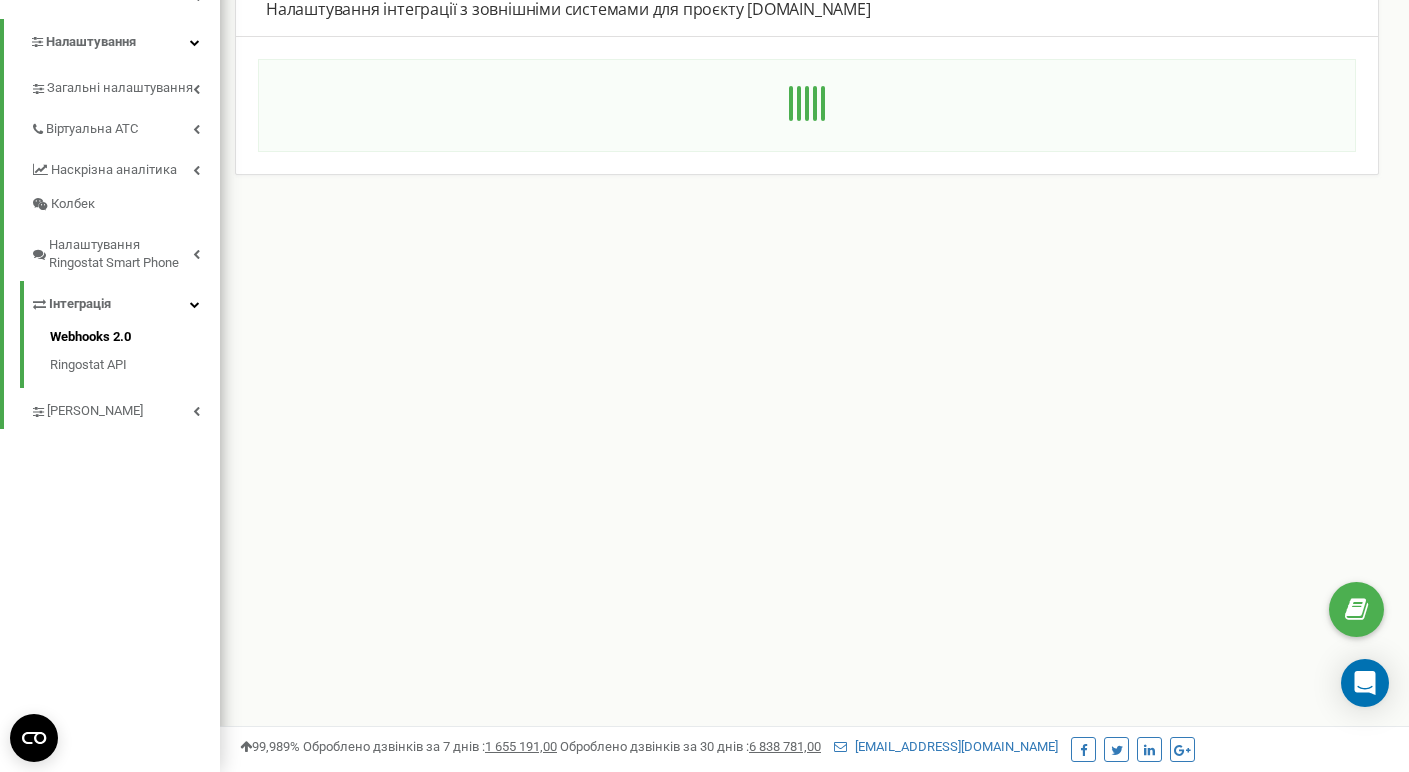 scroll, scrollTop: 0, scrollLeft: 0, axis: both 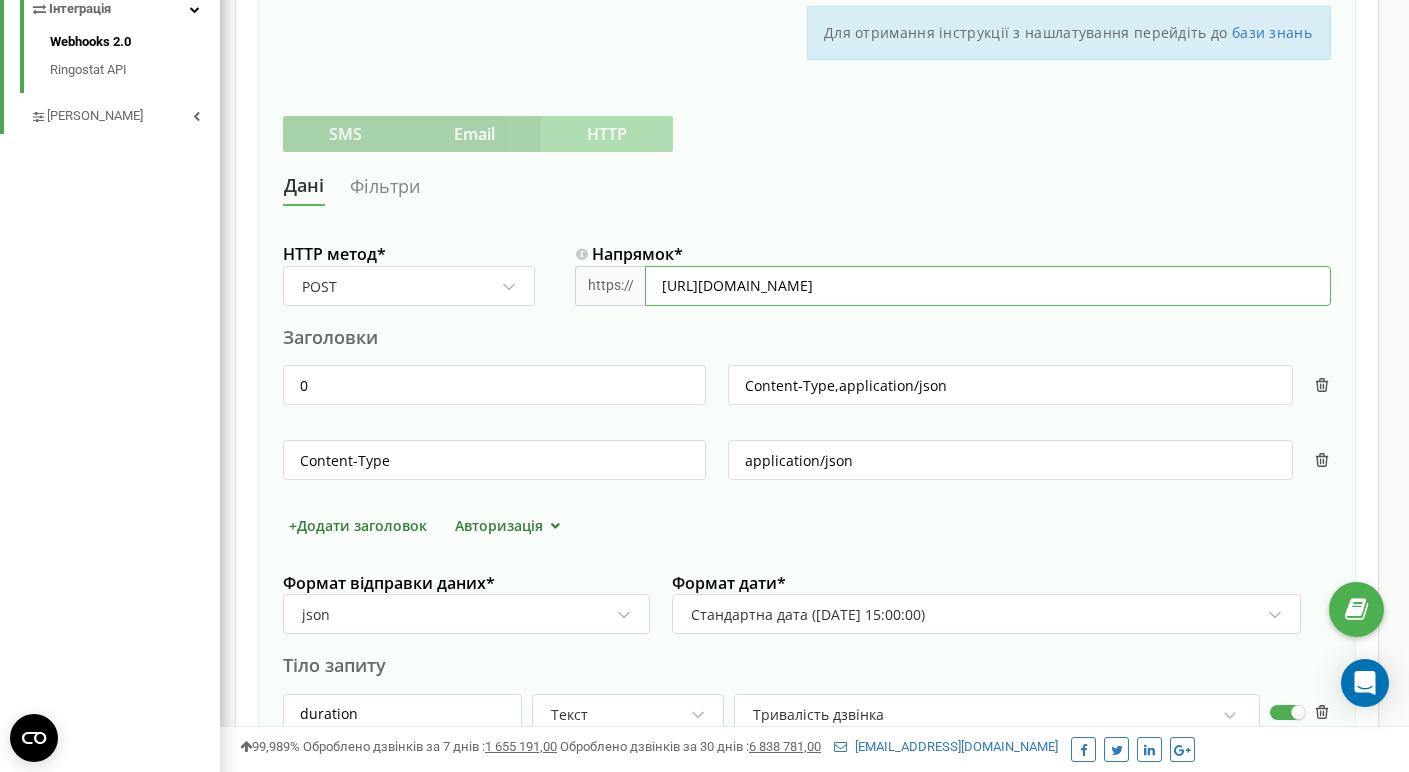 click on "[URL][DOMAIN_NAME]" at bounding box center (988, 286) 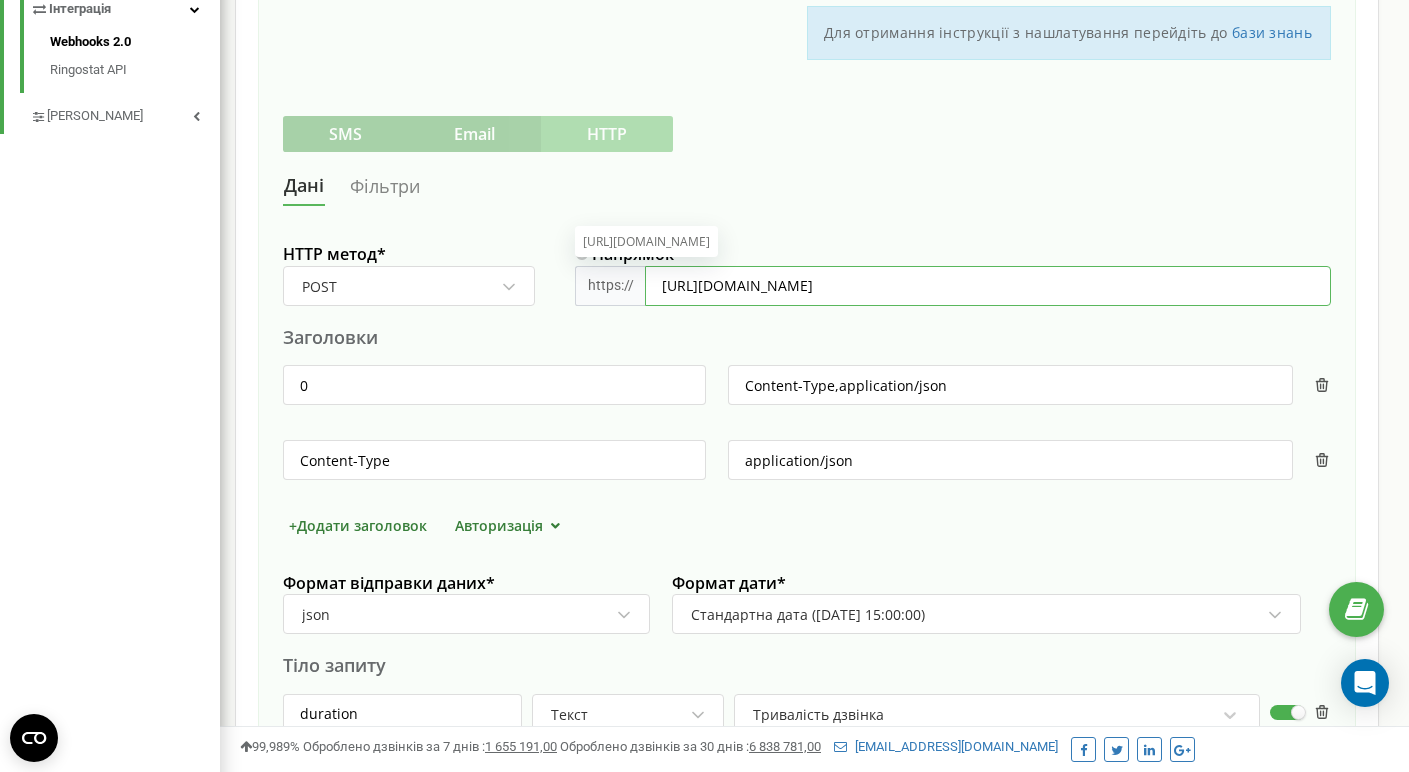 click on "[URL][DOMAIN_NAME]" at bounding box center [988, 286] 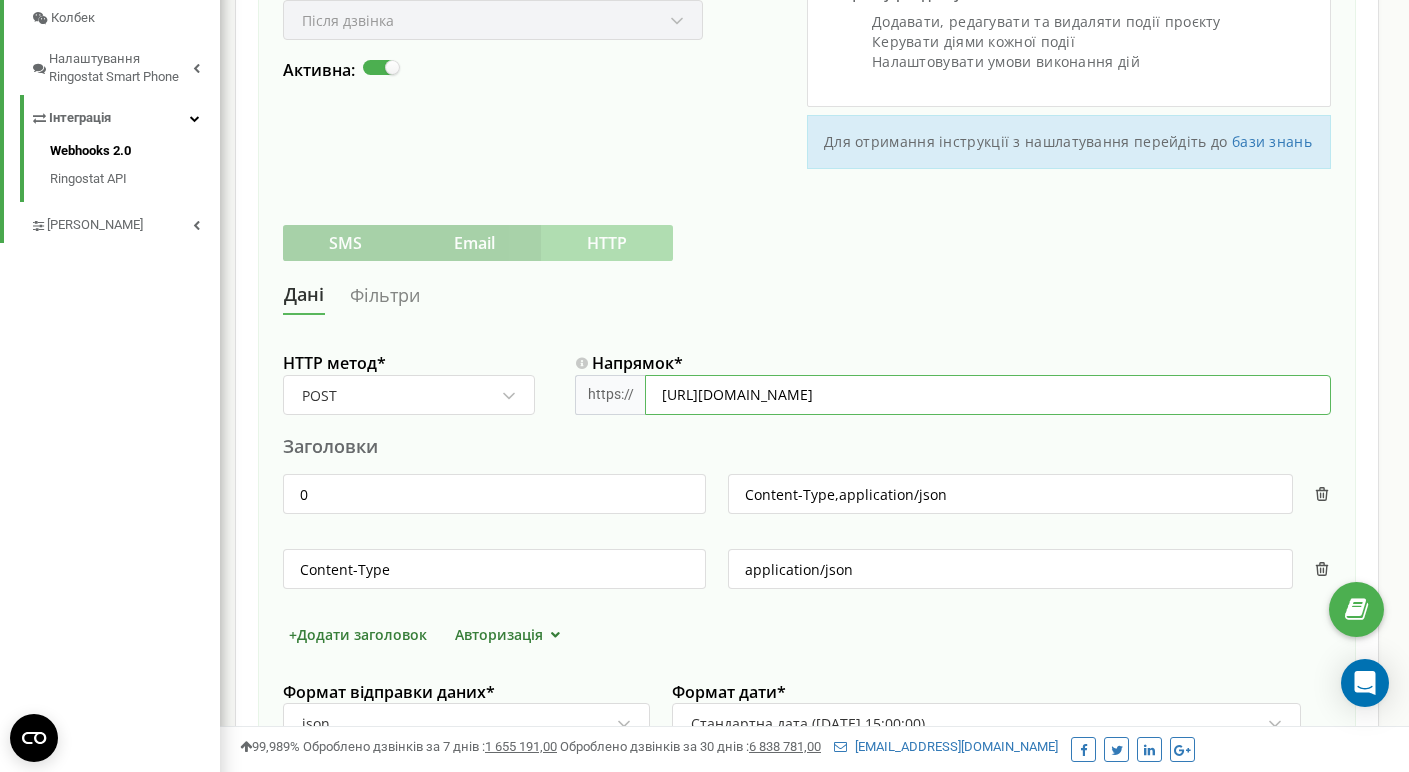 scroll, scrollTop: 0, scrollLeft: 0, axis: both 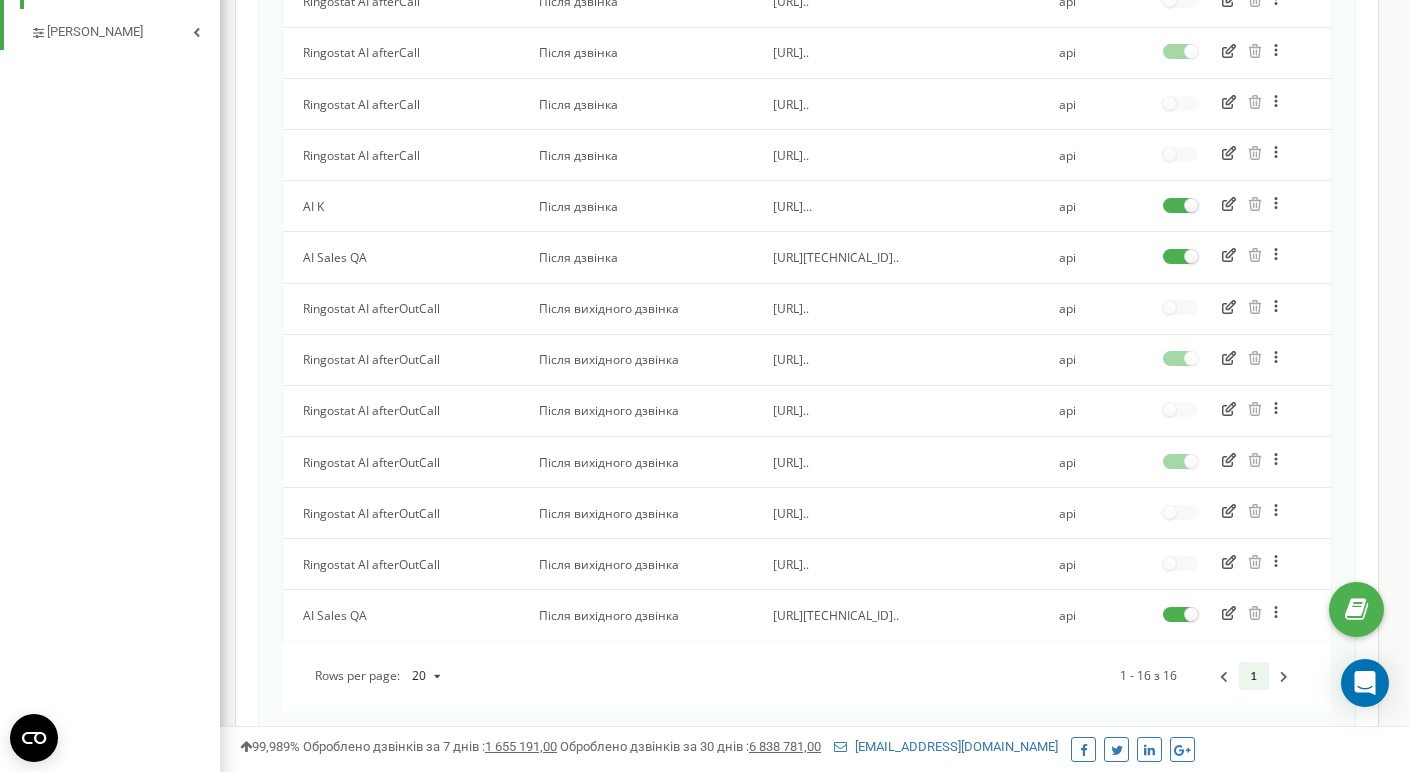 click 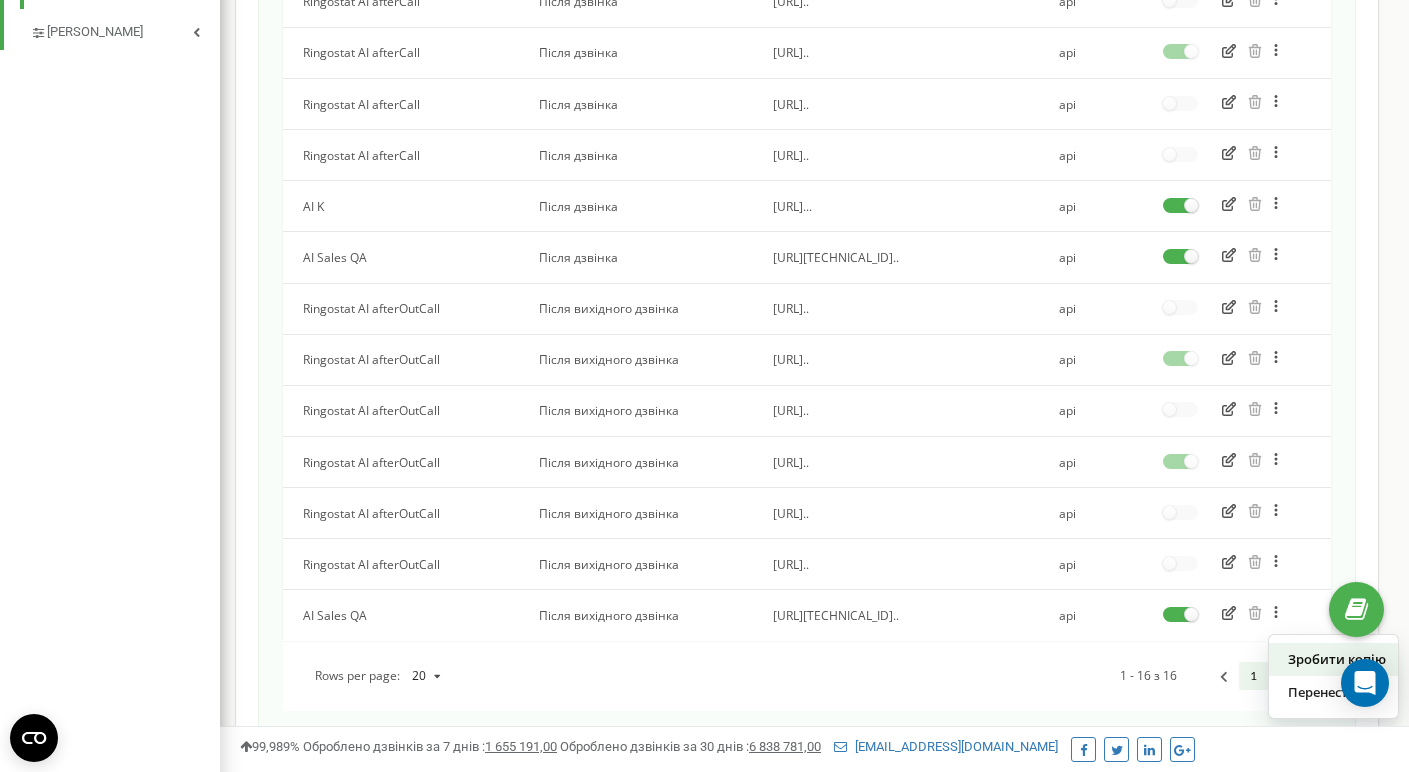 click on "Зробити копію" at bounding box center (1333, 659) 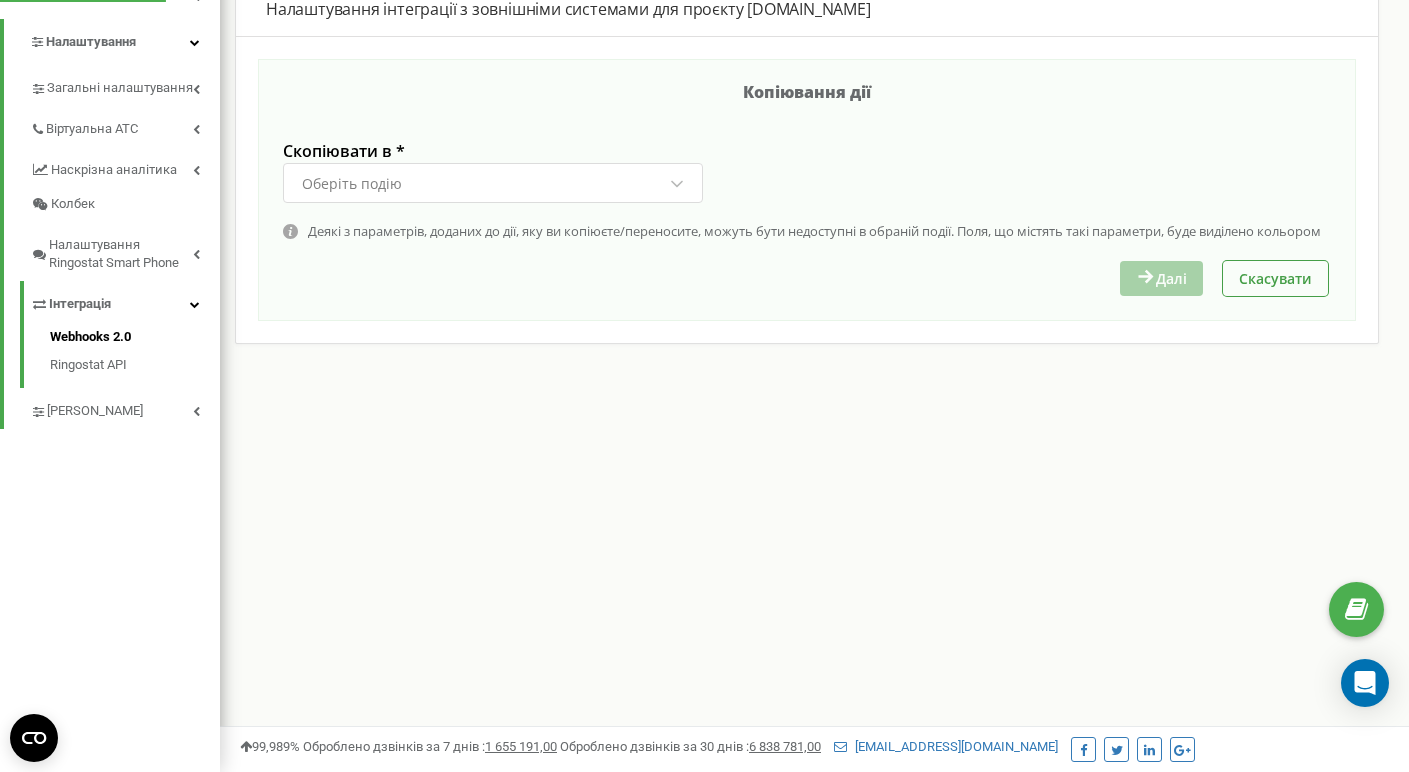 scroll, scrollTop: 0, scrollLeft: 0, axis: both 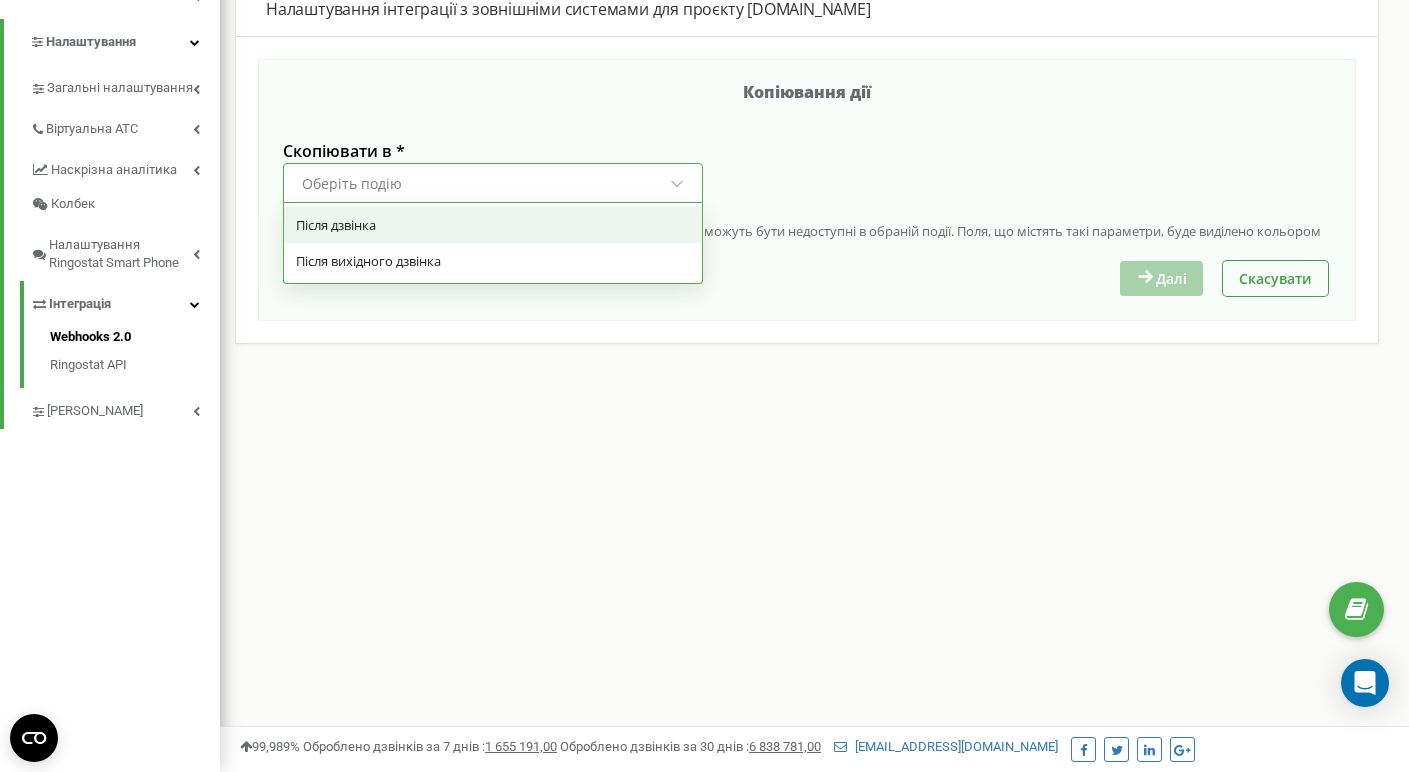 click on "Оберіть подію" at bounding box center [484, 184] 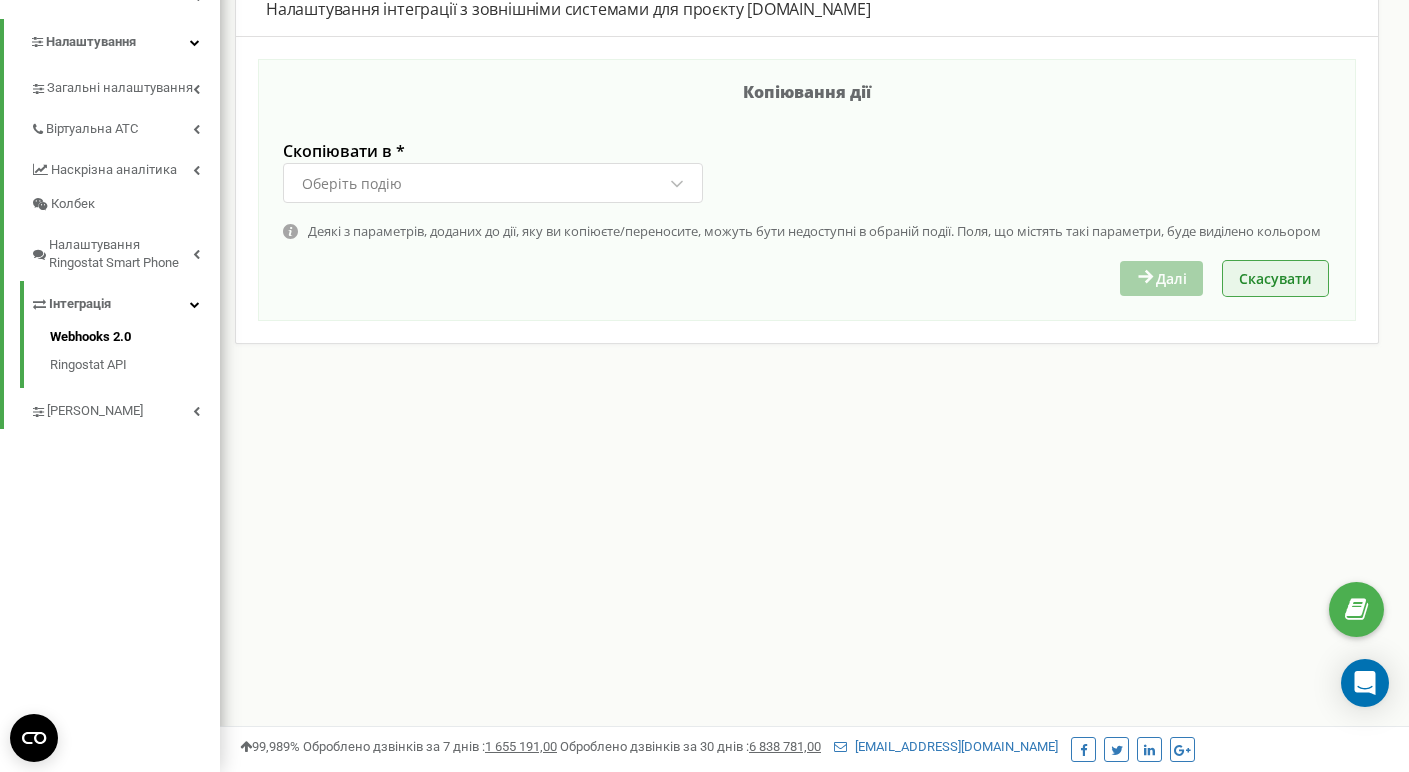 click on "Скасувати" at bounding box center [1275, 278] 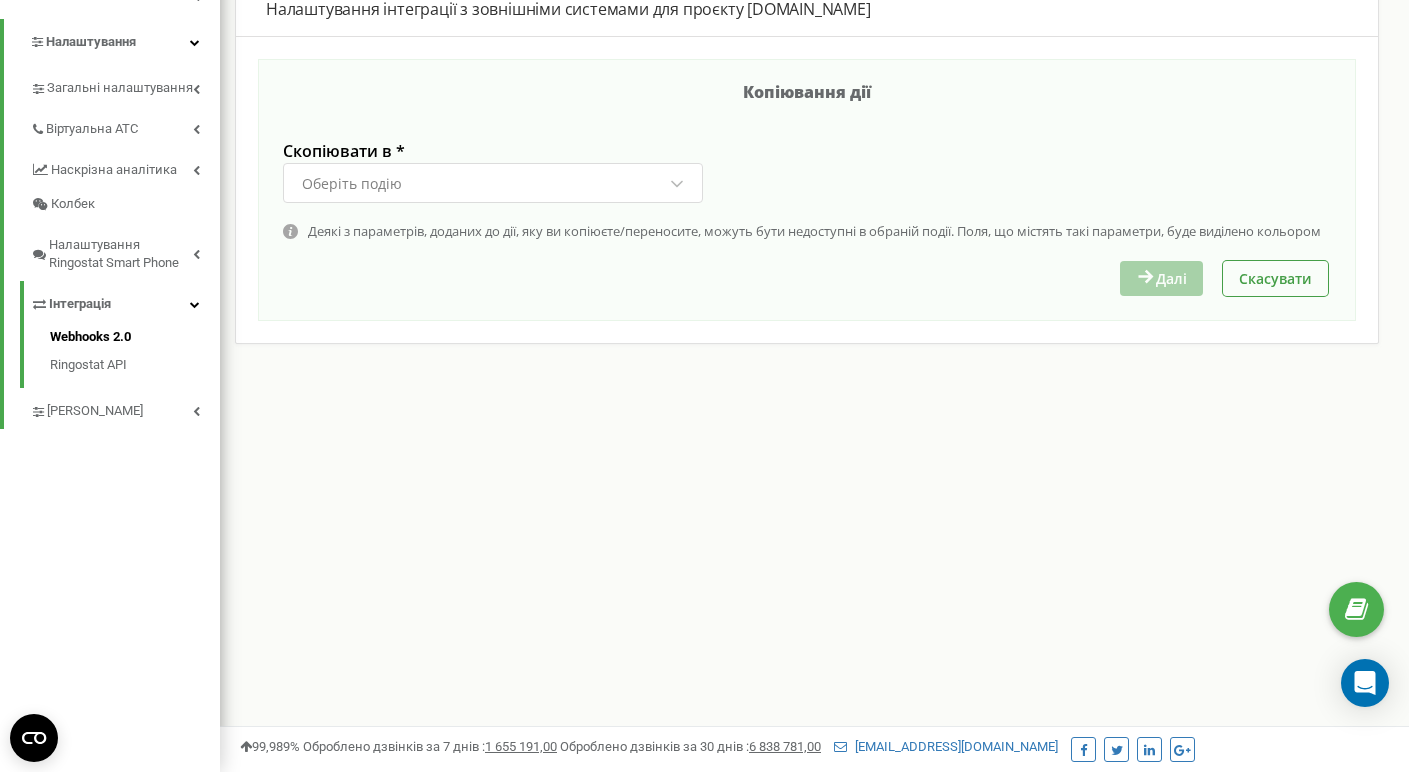 scroll, scrollTop: 0, scrollLeft: 0, axis: both 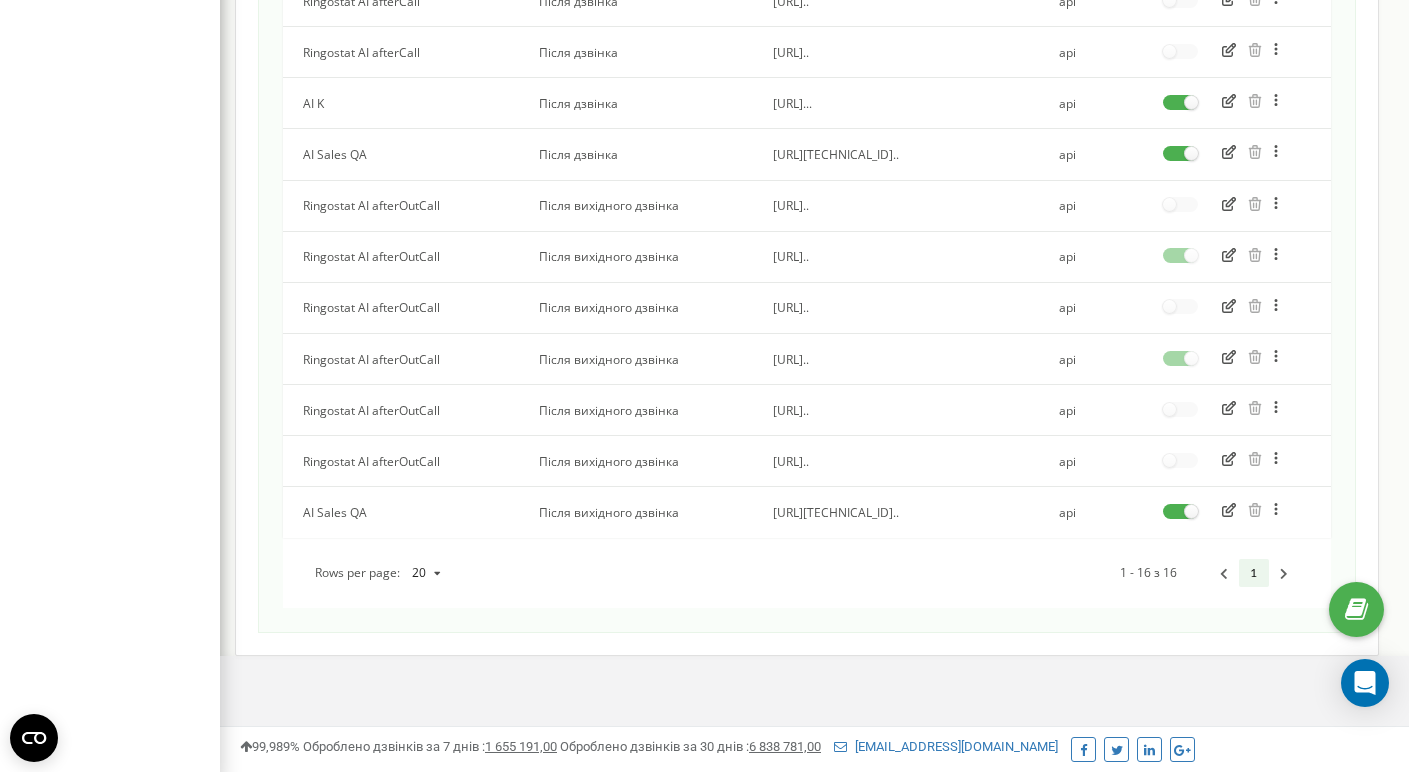 click 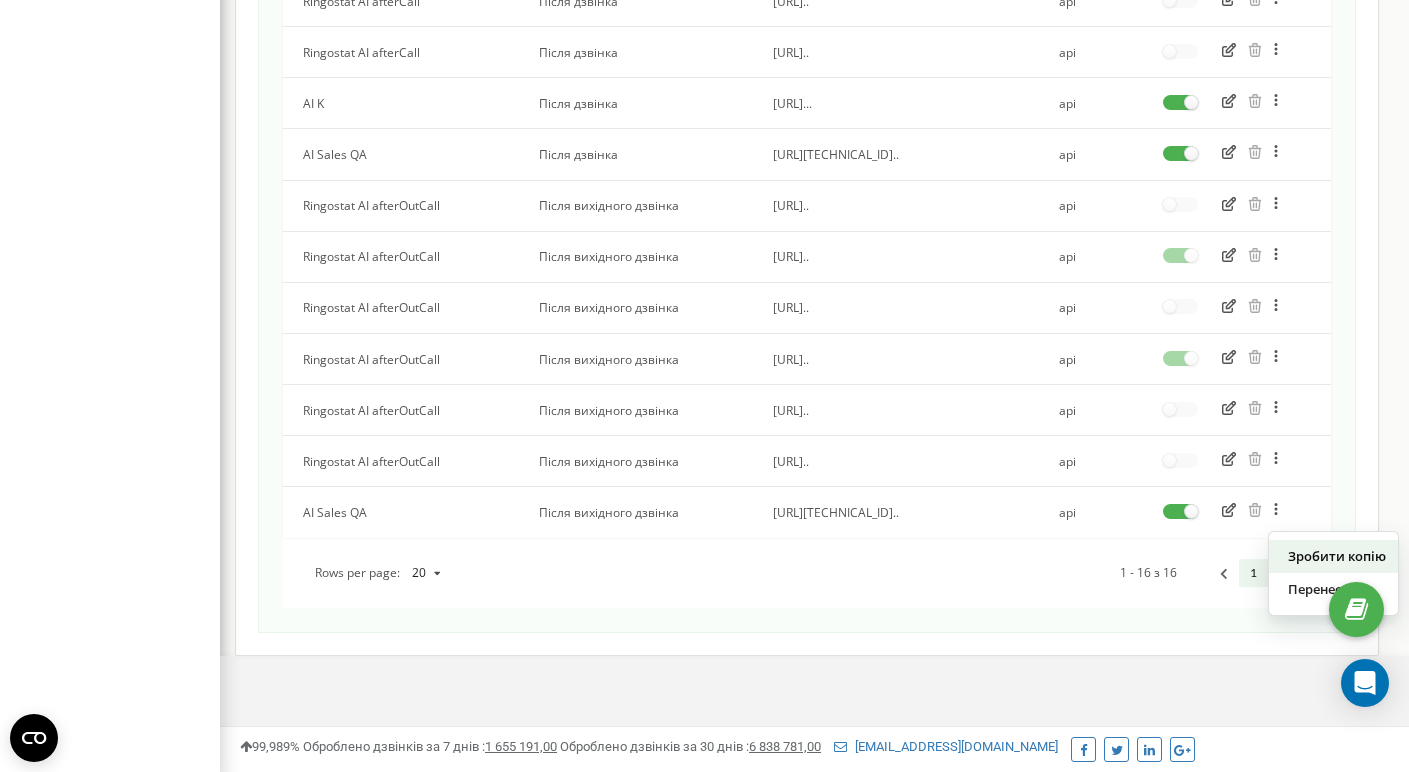 click on "Зробити копію" at bounding box center (1333, 556) 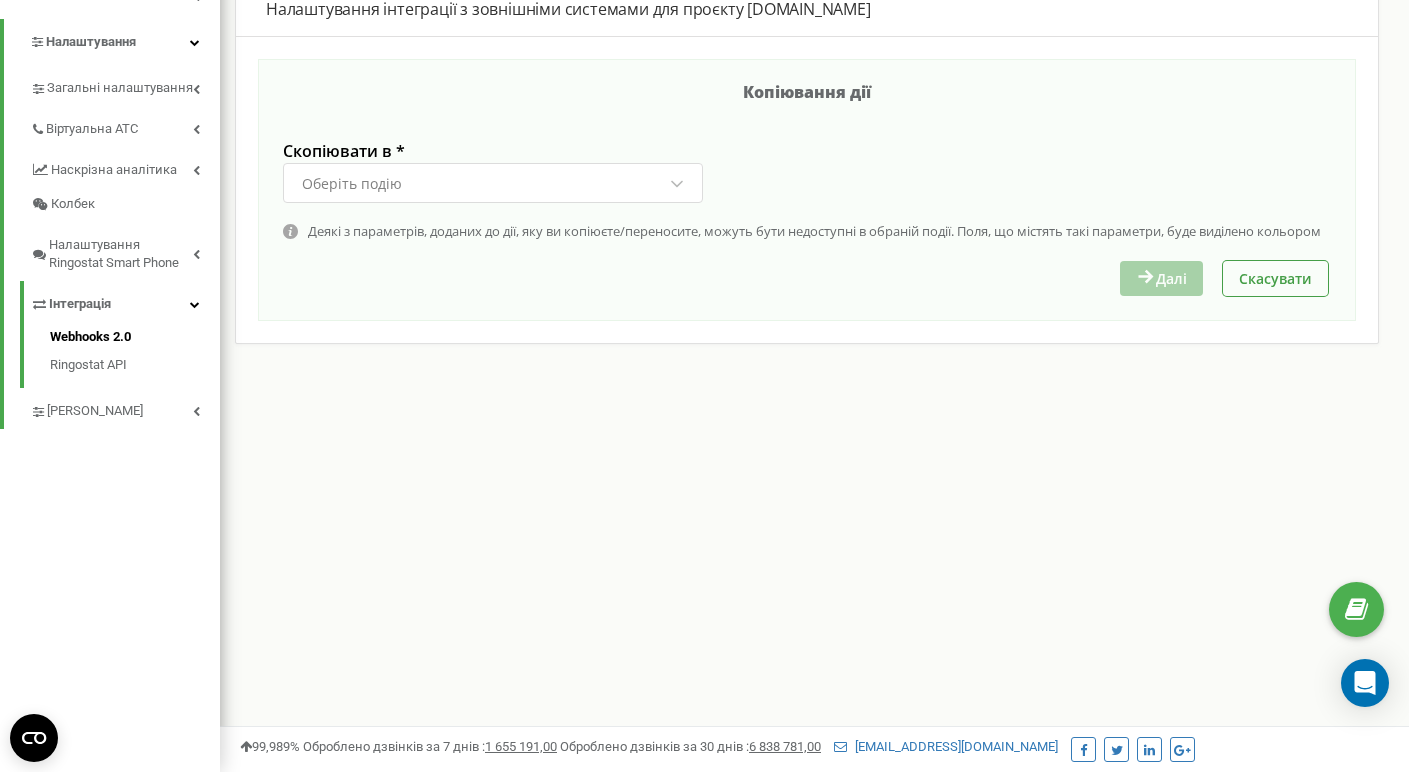 click on "Оберіть подію" at bounding box center (484, 184) 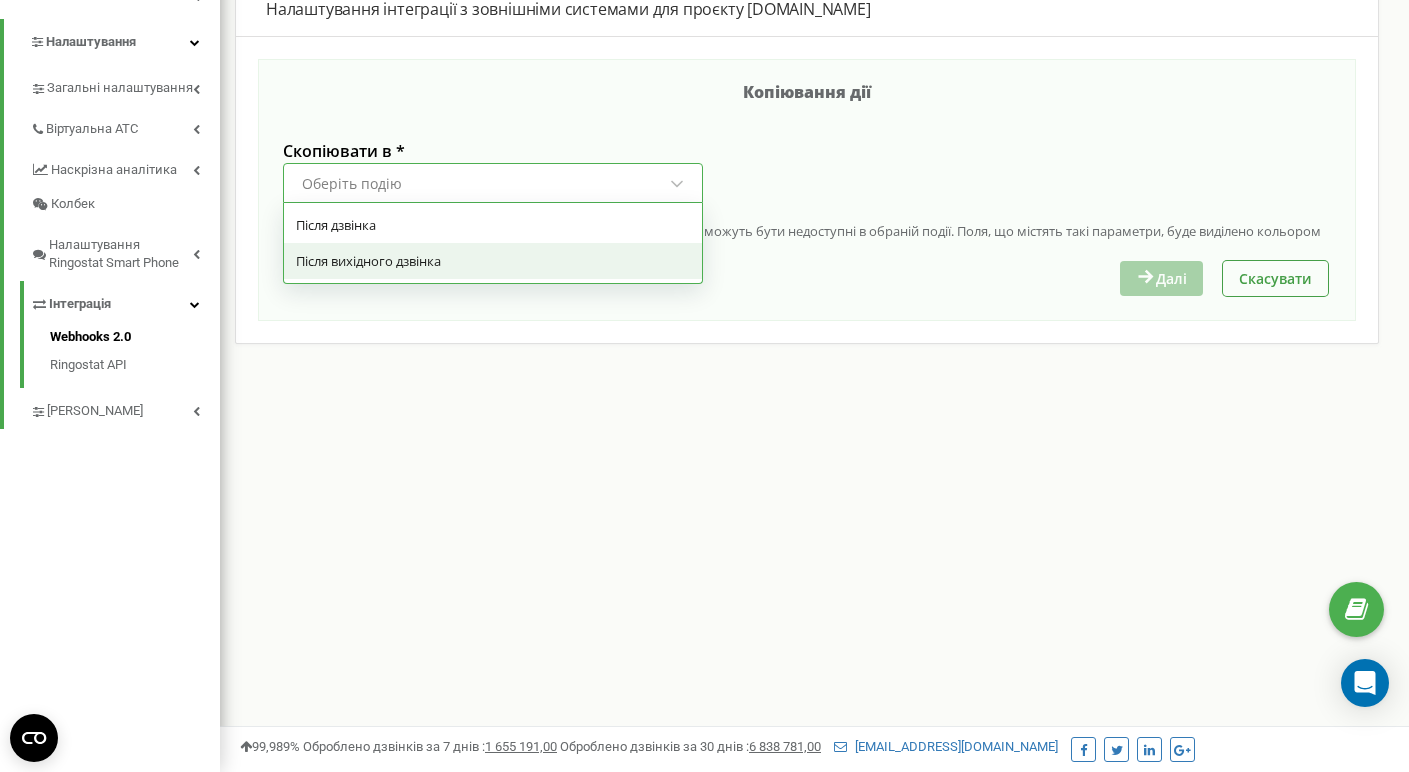 click on "Після вихідного дзвінка" at bounding box center (493, 261) 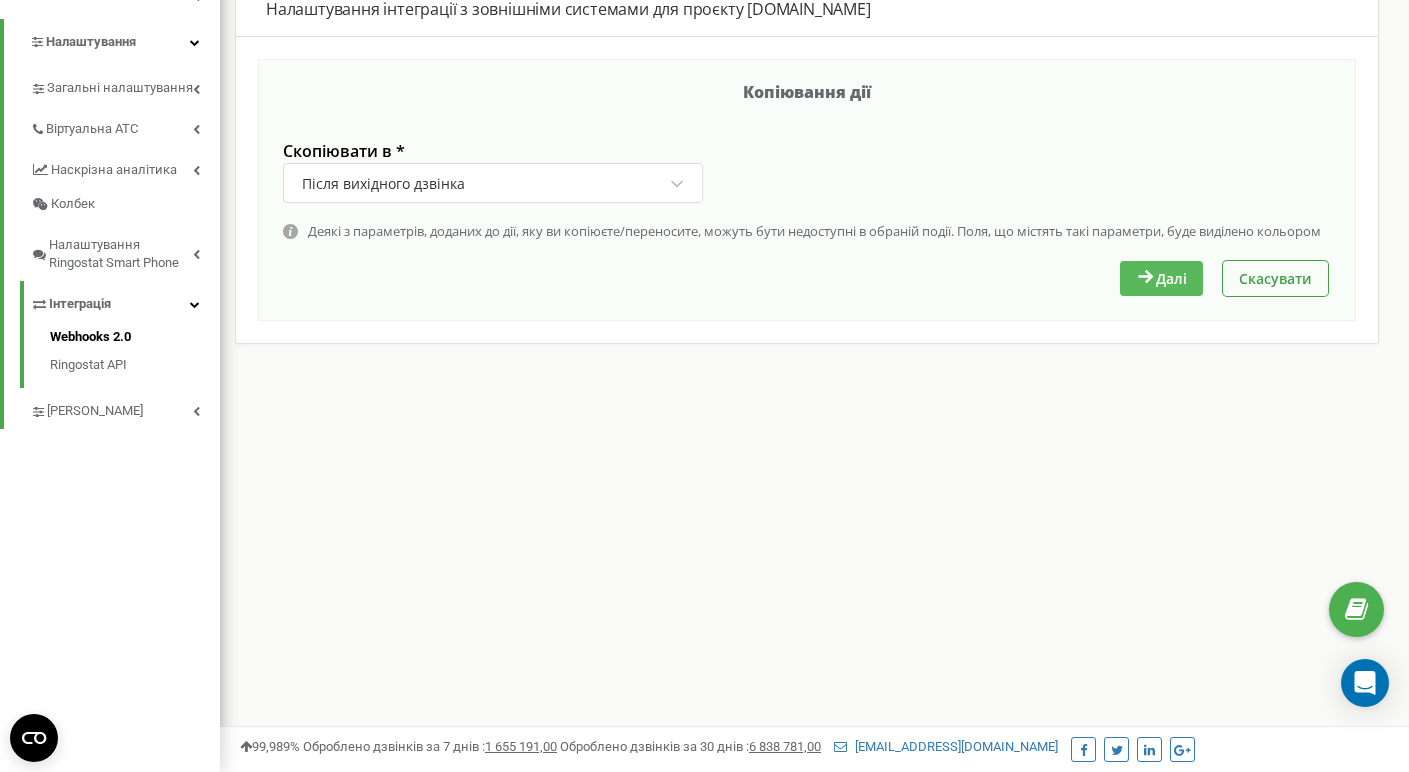 click on "Далі" at bounding box center (1161, 278) 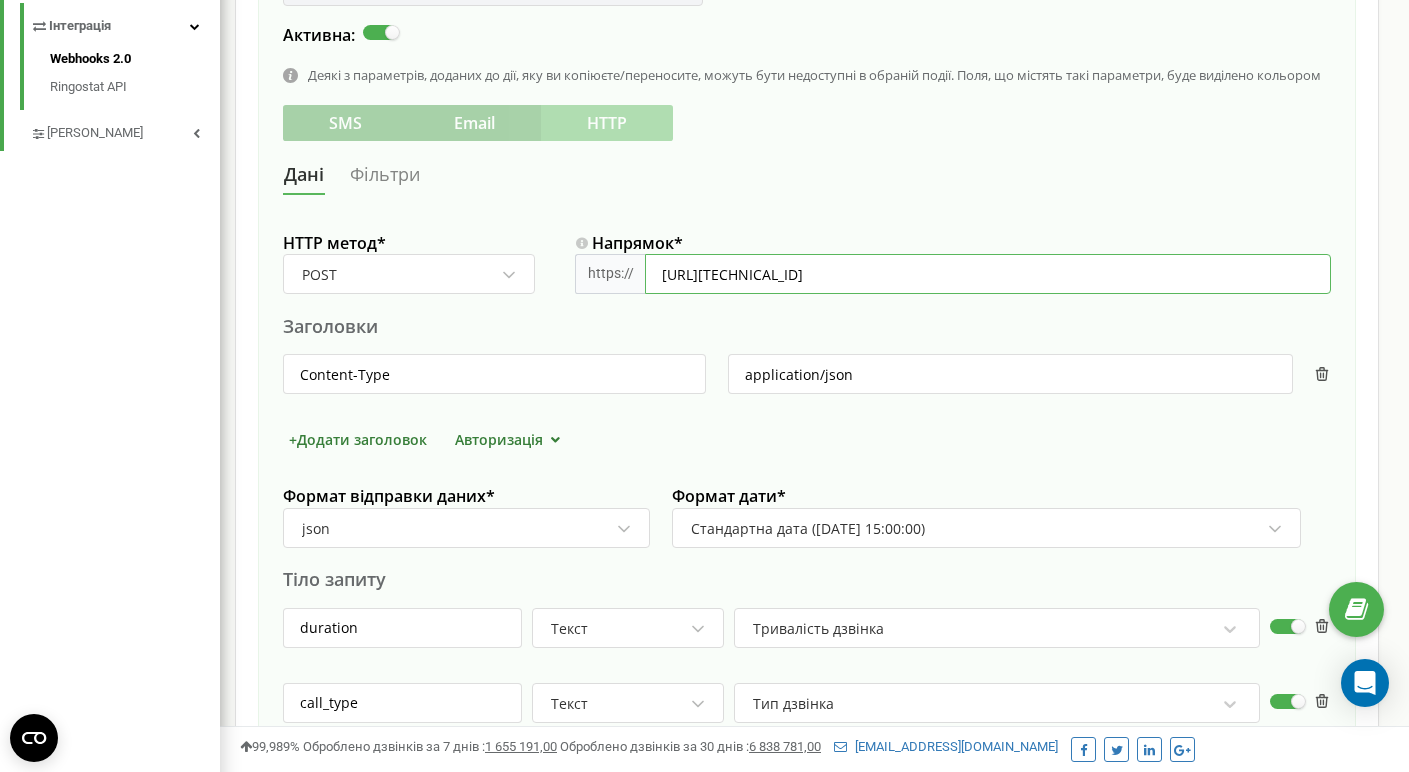 click on "[URL][TECHNICAL_ID]" at bounding box center [988, 274] 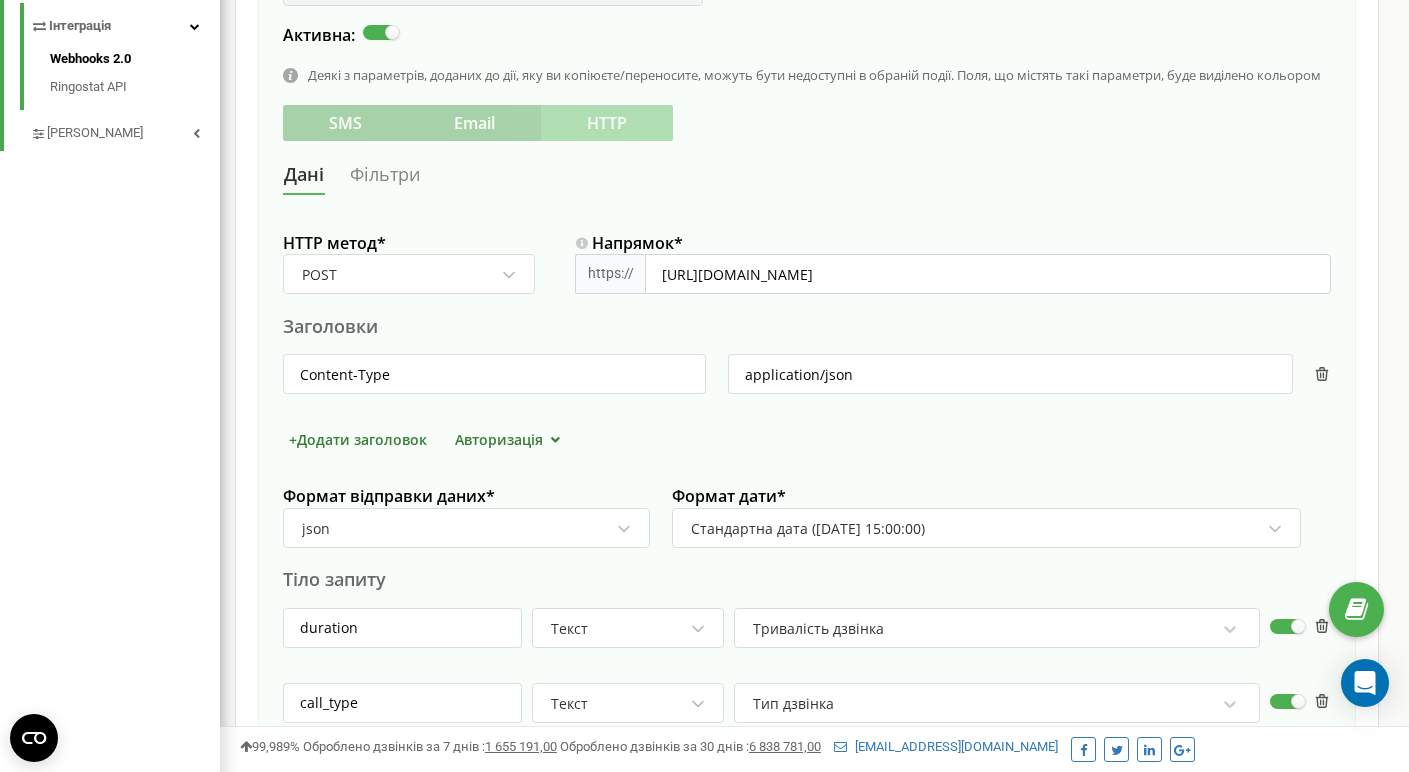 click on "Заголовки" at bounding box center (807, 326) 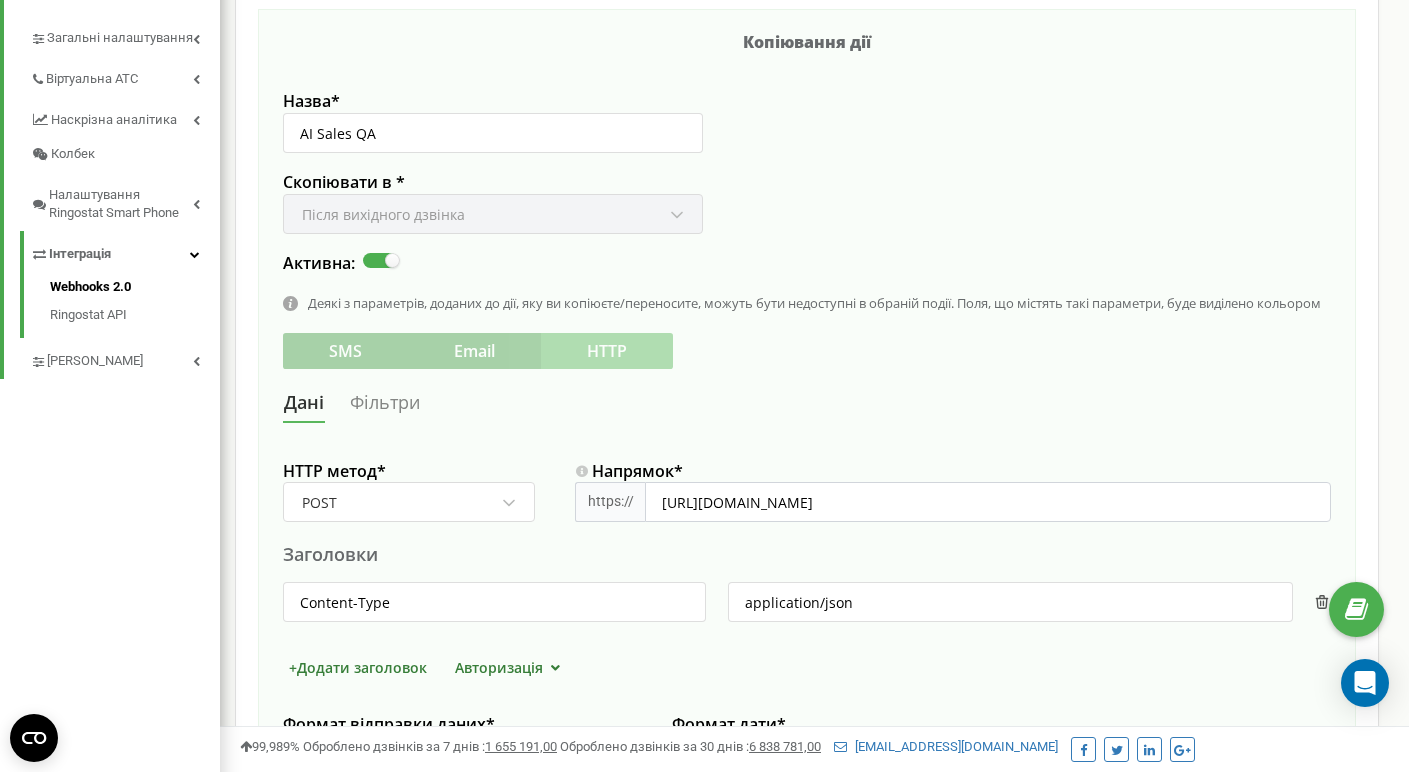 scroll, scrollTop: 1737, scrollLeft: 0, axis: vertical 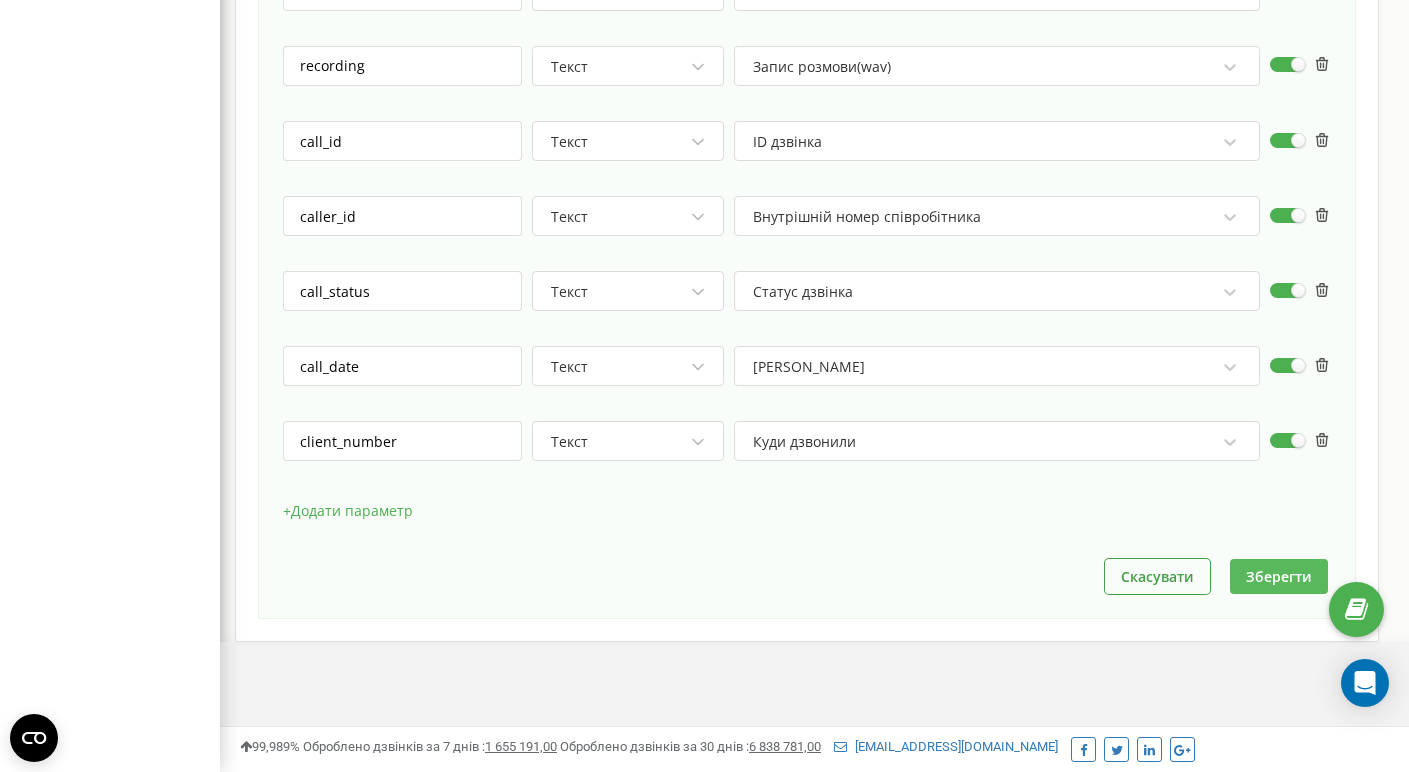 click on "Зберегти" at bounding box center [1279, 576] 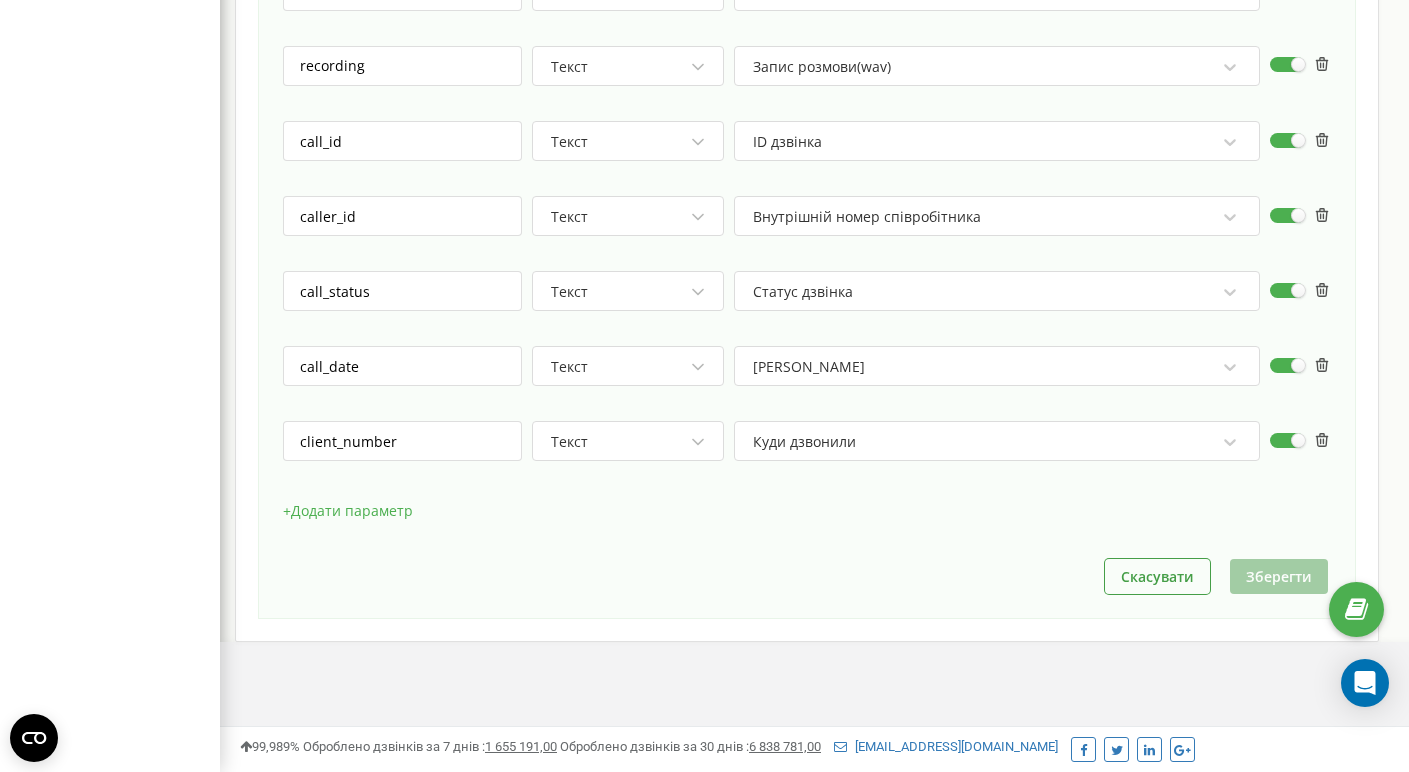 scroll, scrollTop: 1200, scrollLeft: 1189, axis: both 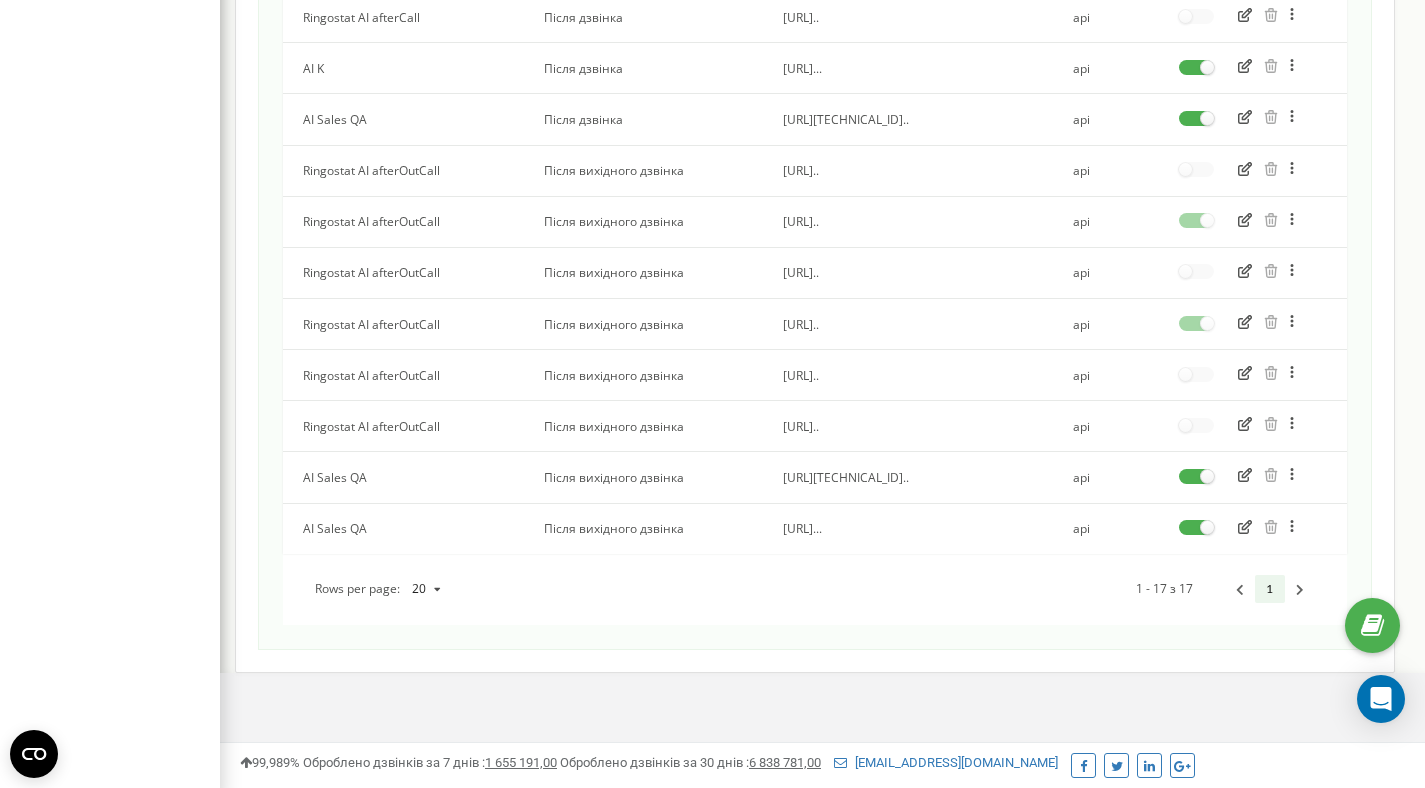 click on "[URL]..." at bounding box center (802, 528) 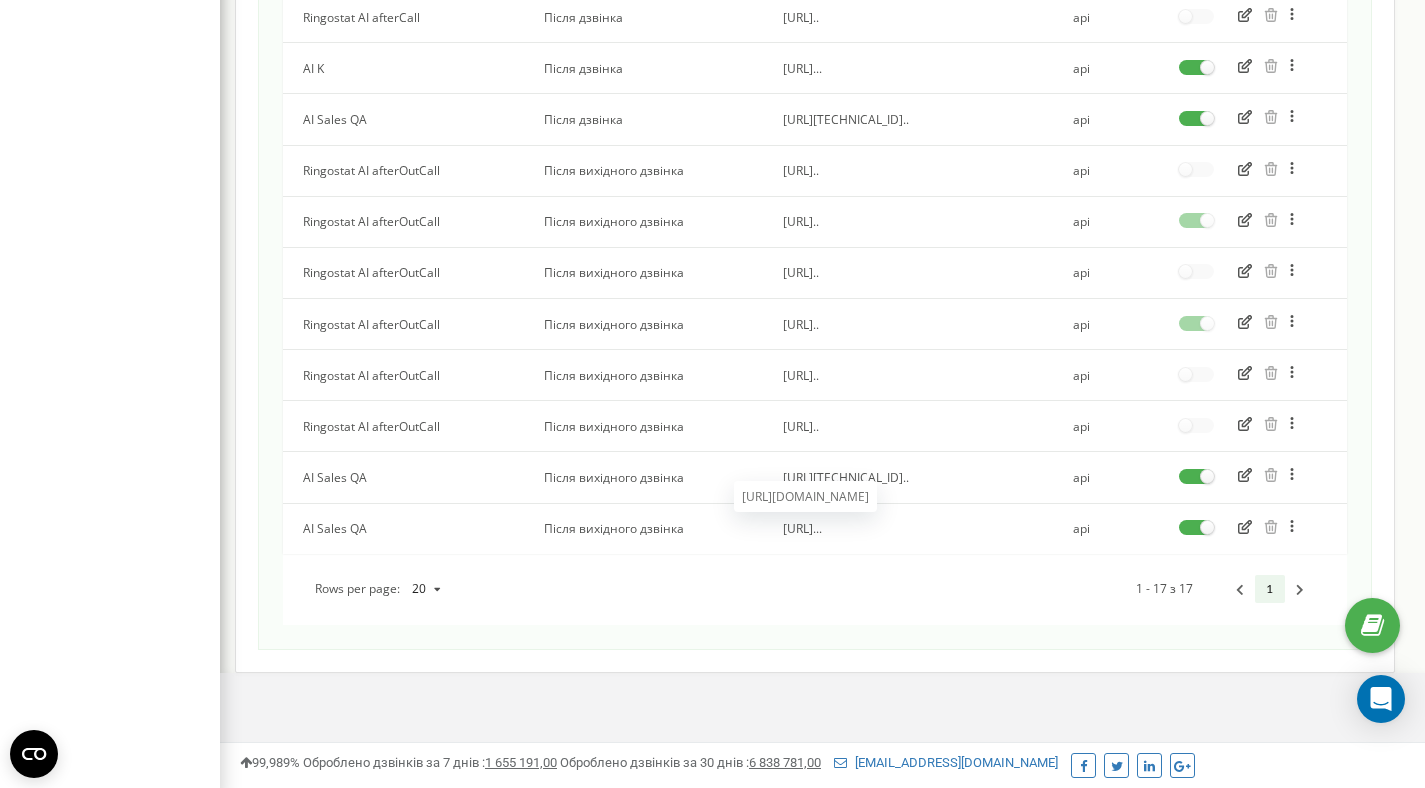 click on "[URL][DOMAIN_NAME]" at bounding box center [805, 496] 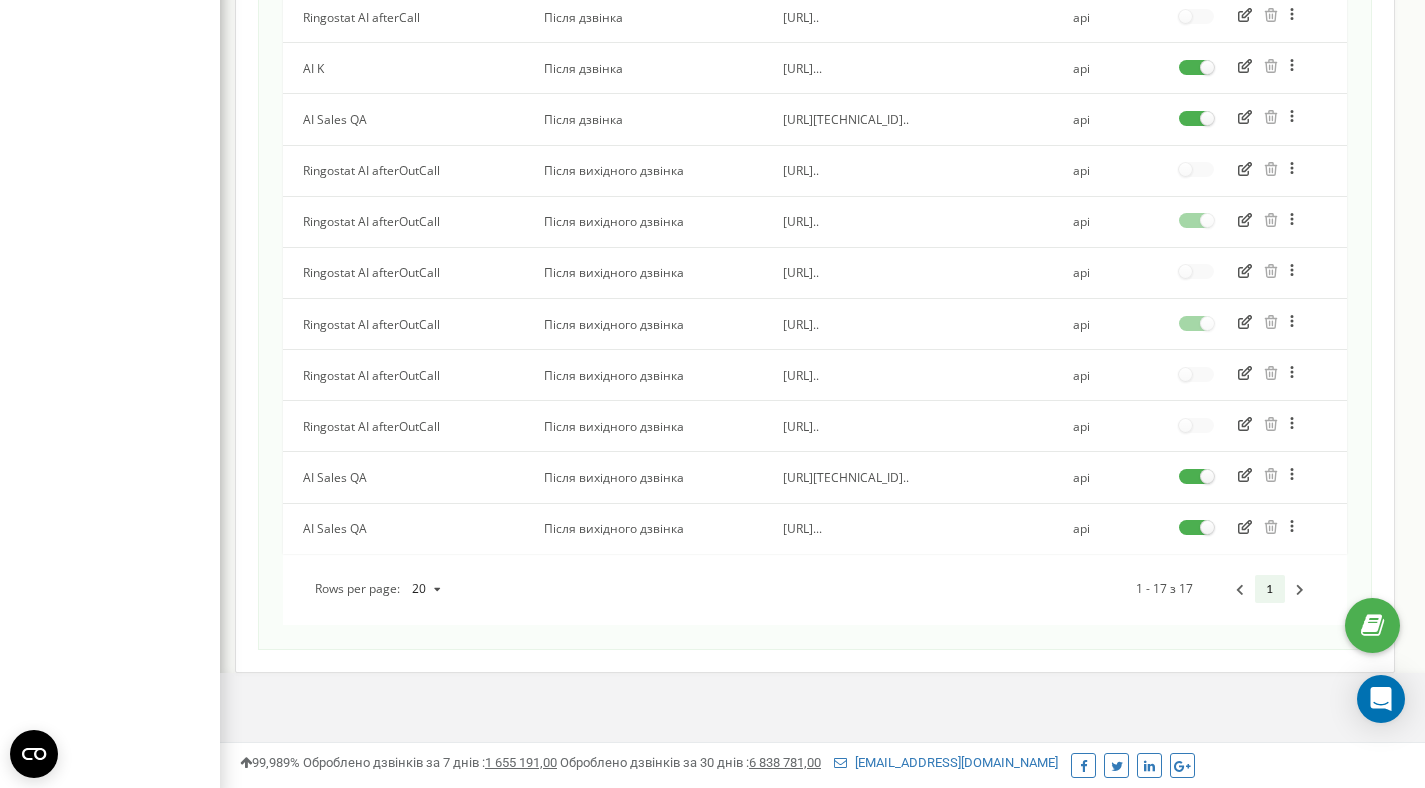 click 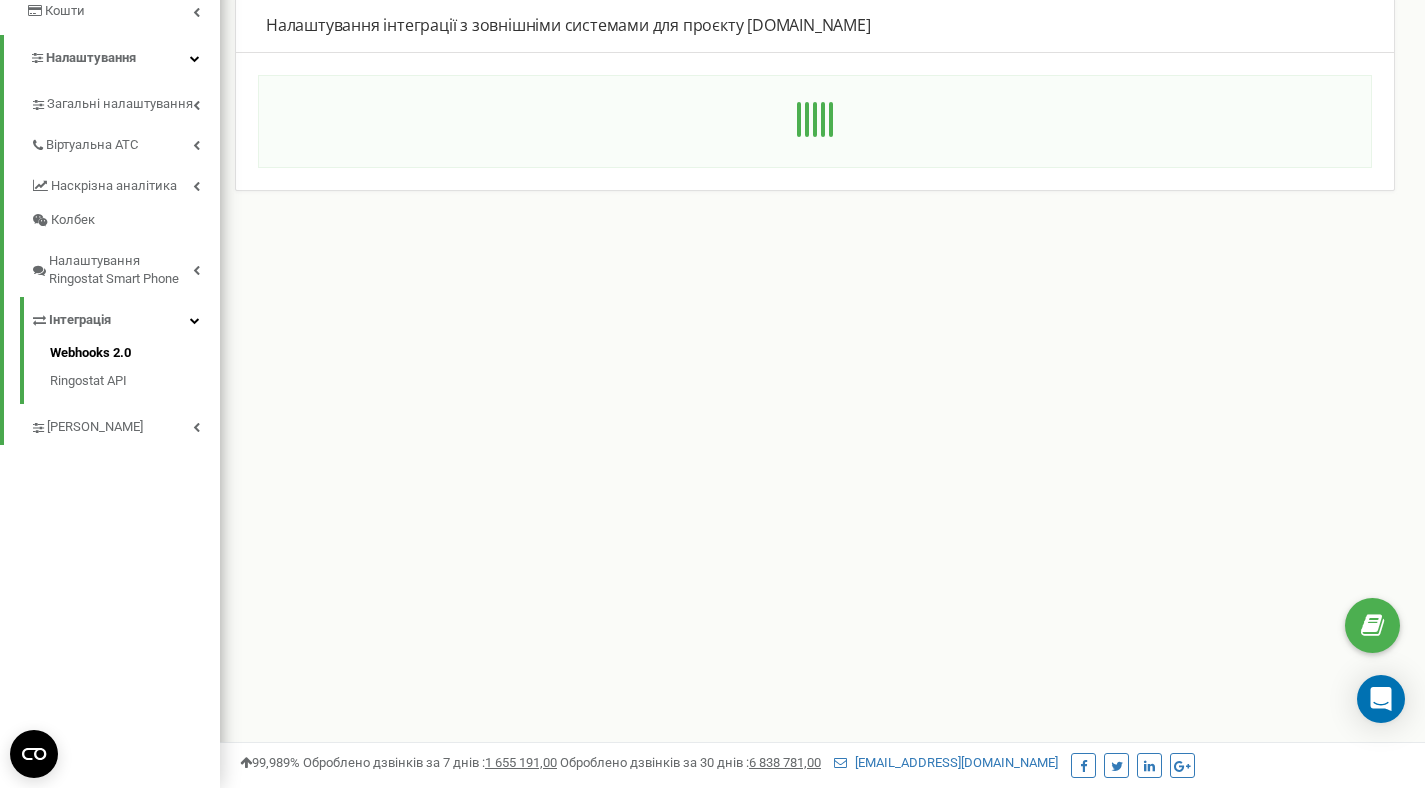 scroll, scrollTop: 0, scrollLeft: 0, axis: both 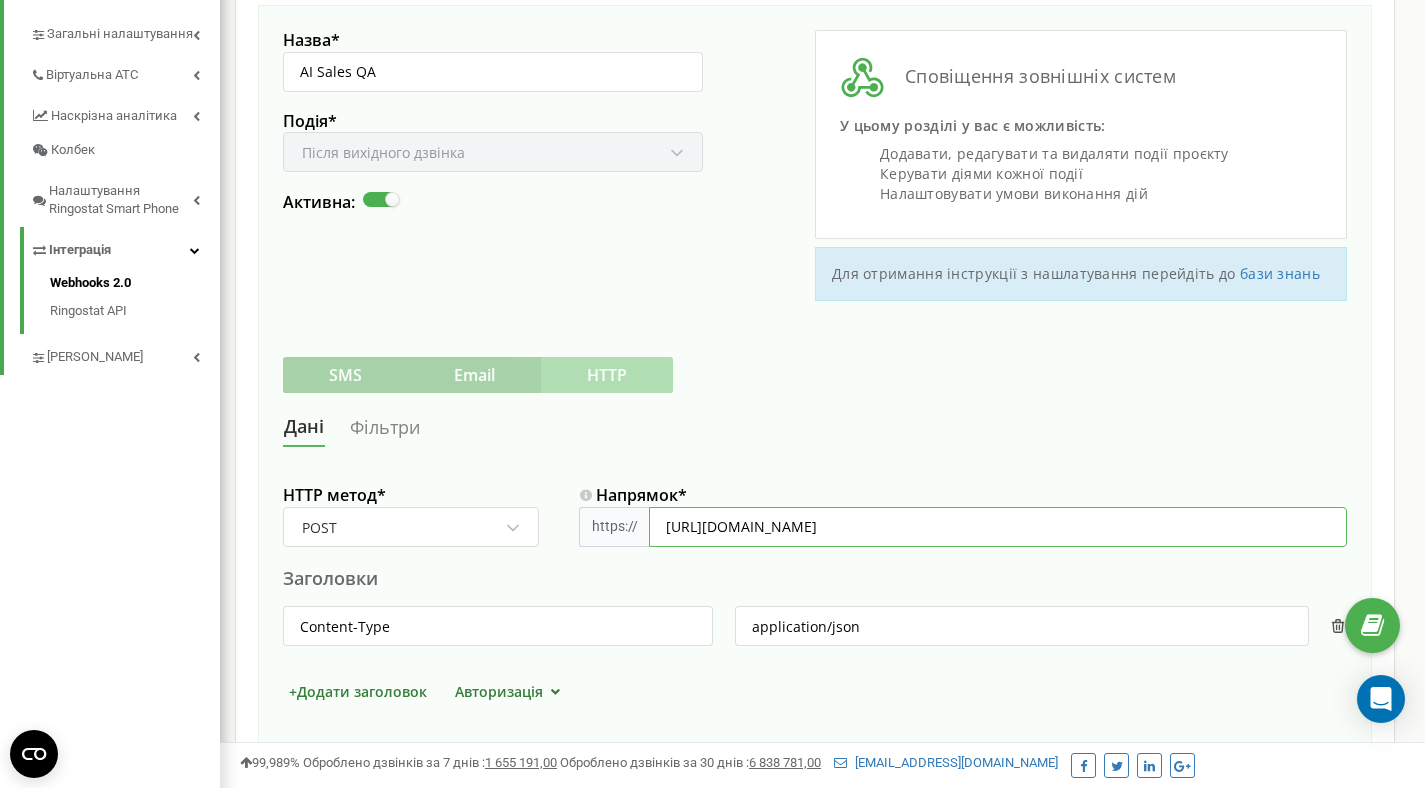 click on "[URL][DOMAIN_NAME]" at bounding box center (998, 527) 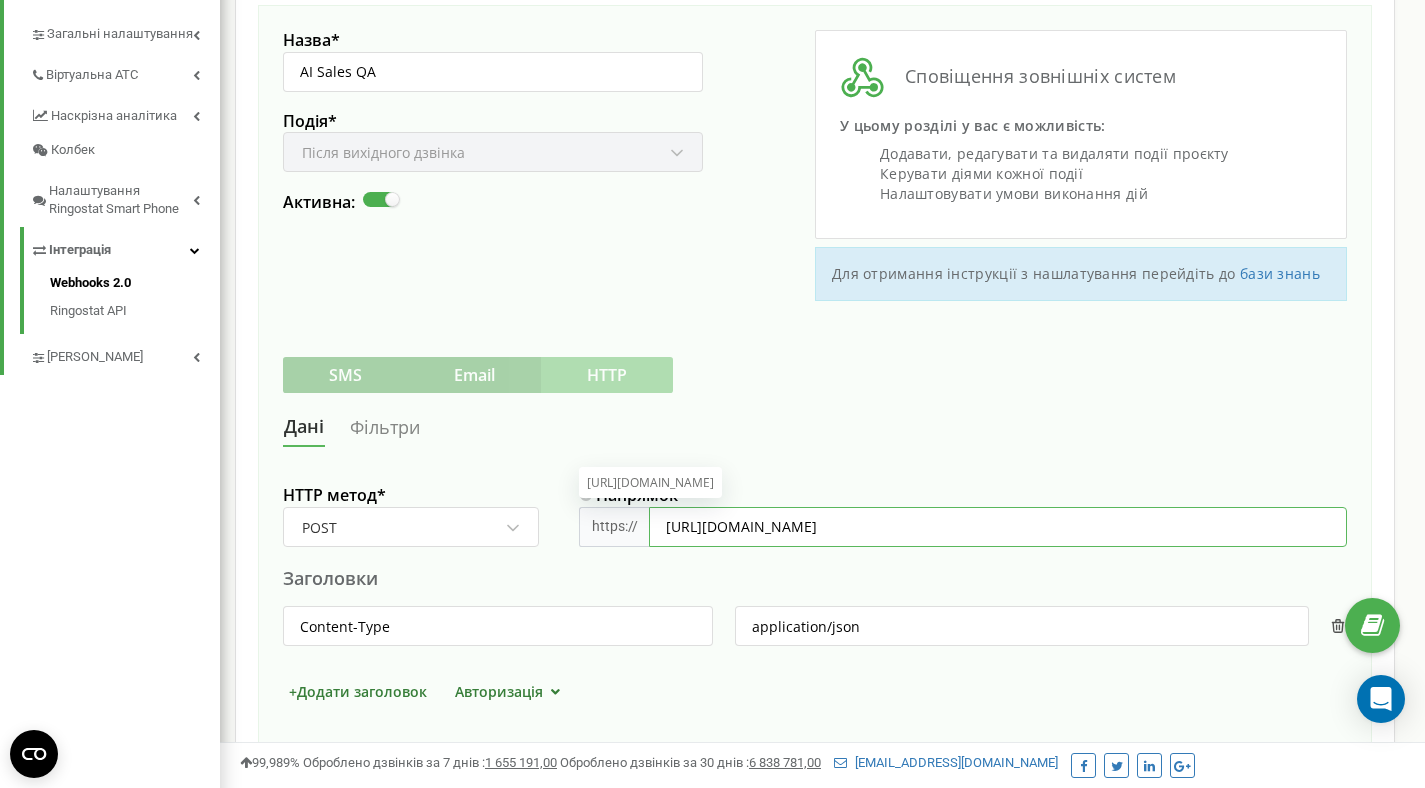 drag, startPoint x: 912, startPoint y: 525, endPoint x: 647, endPoint y: 525, distance: 265 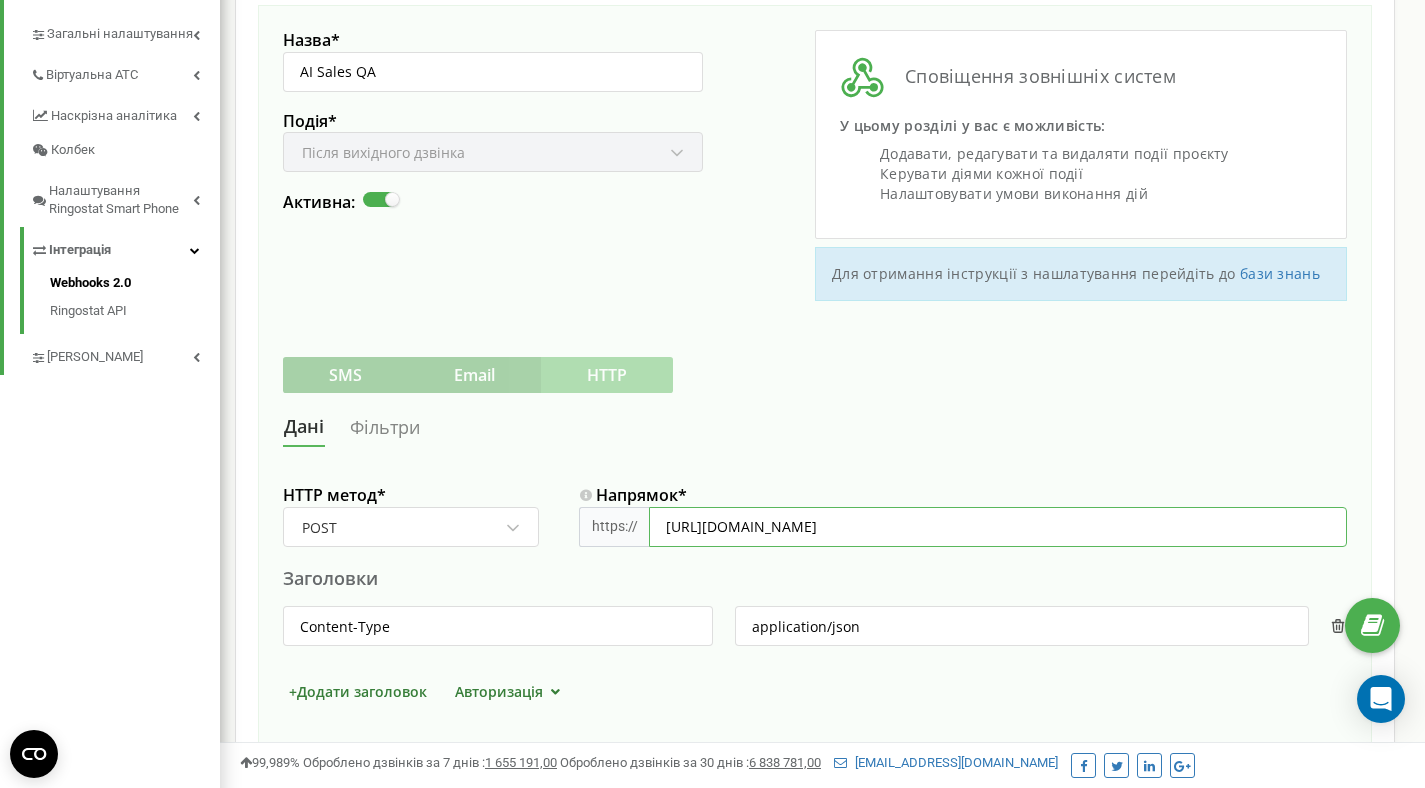 paste on "[DOMAIN_NAME]" 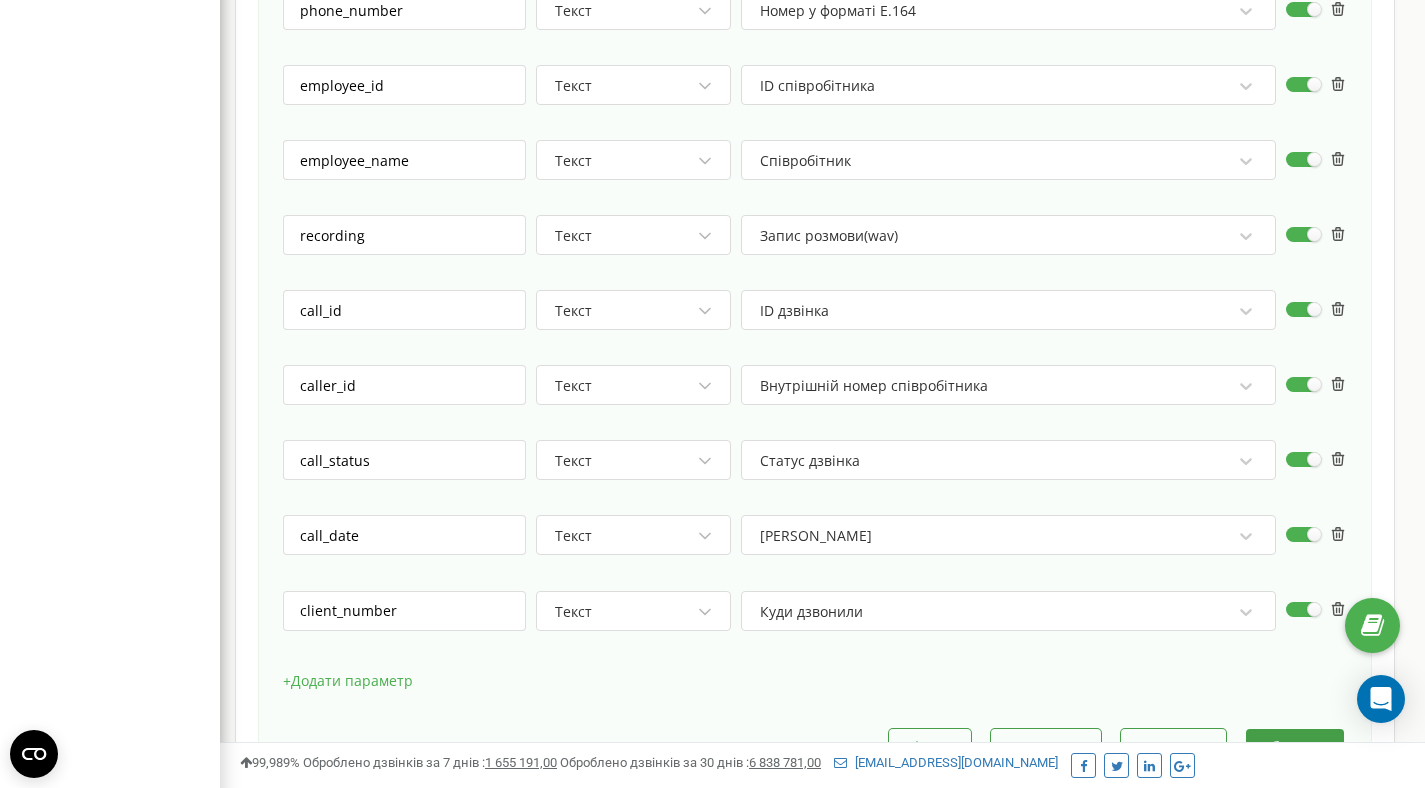 scroll, scrollTop: 1731, scrollLeft: 0, axis: vertical 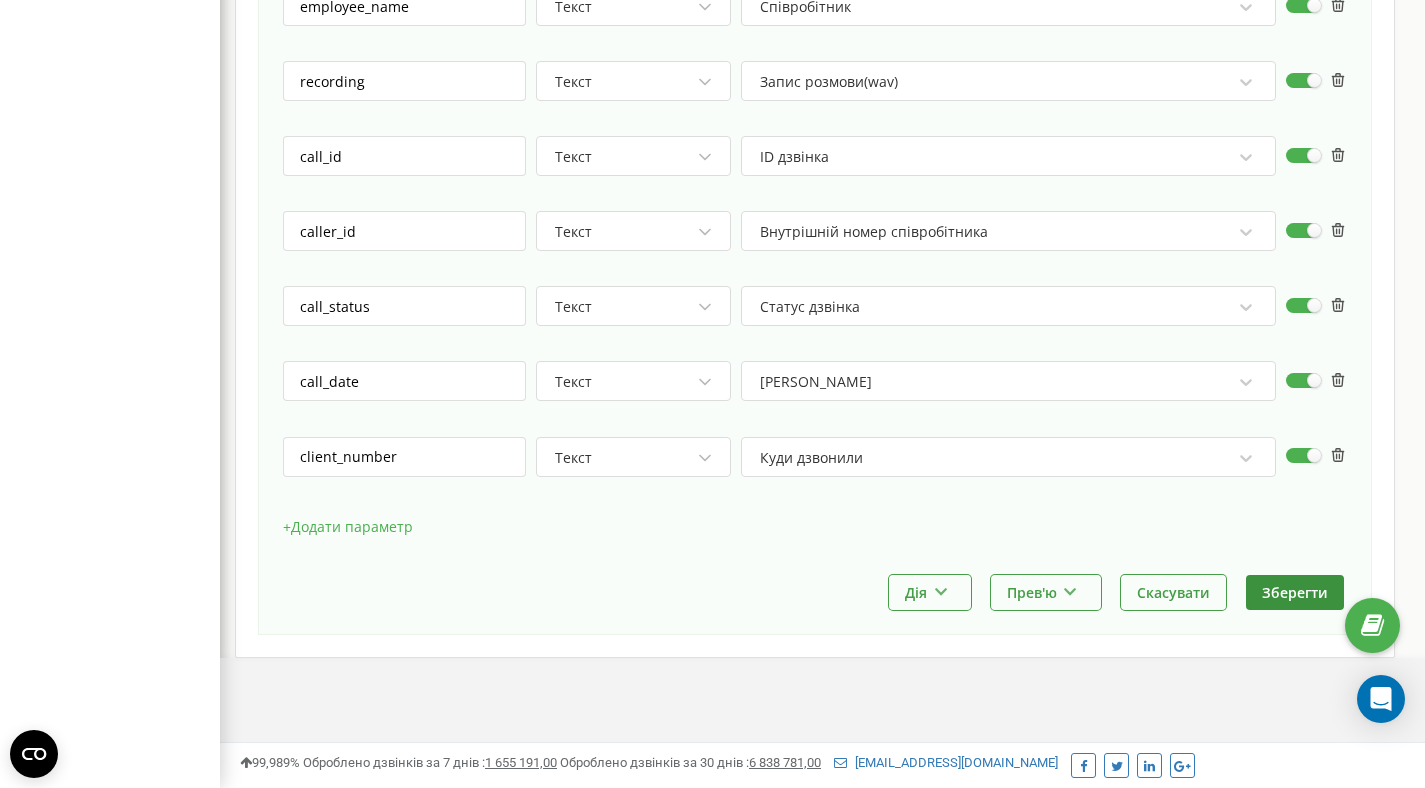 type on "[URL][DOMAIN_NAME]" 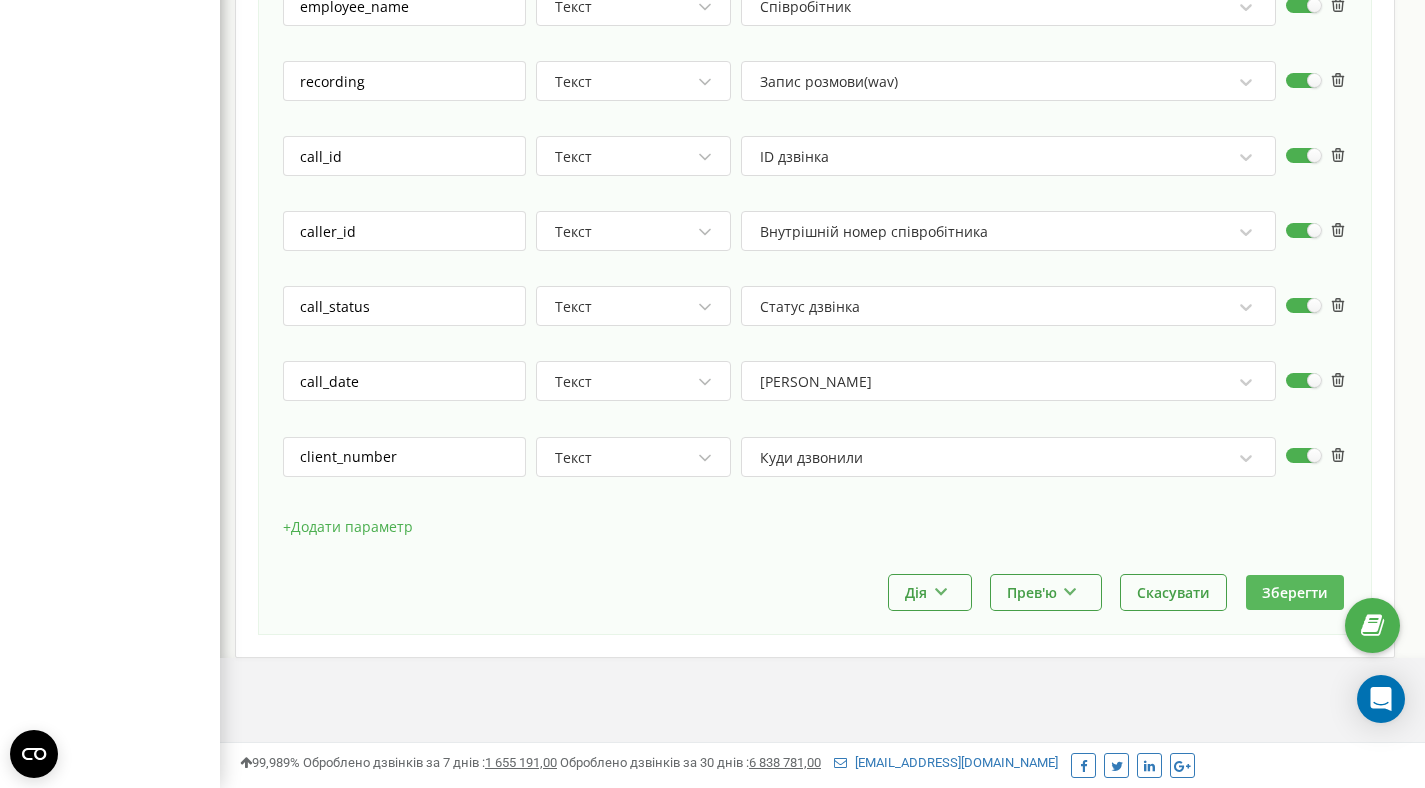 click on "Зберегти" at bounding box center [1295, 592] 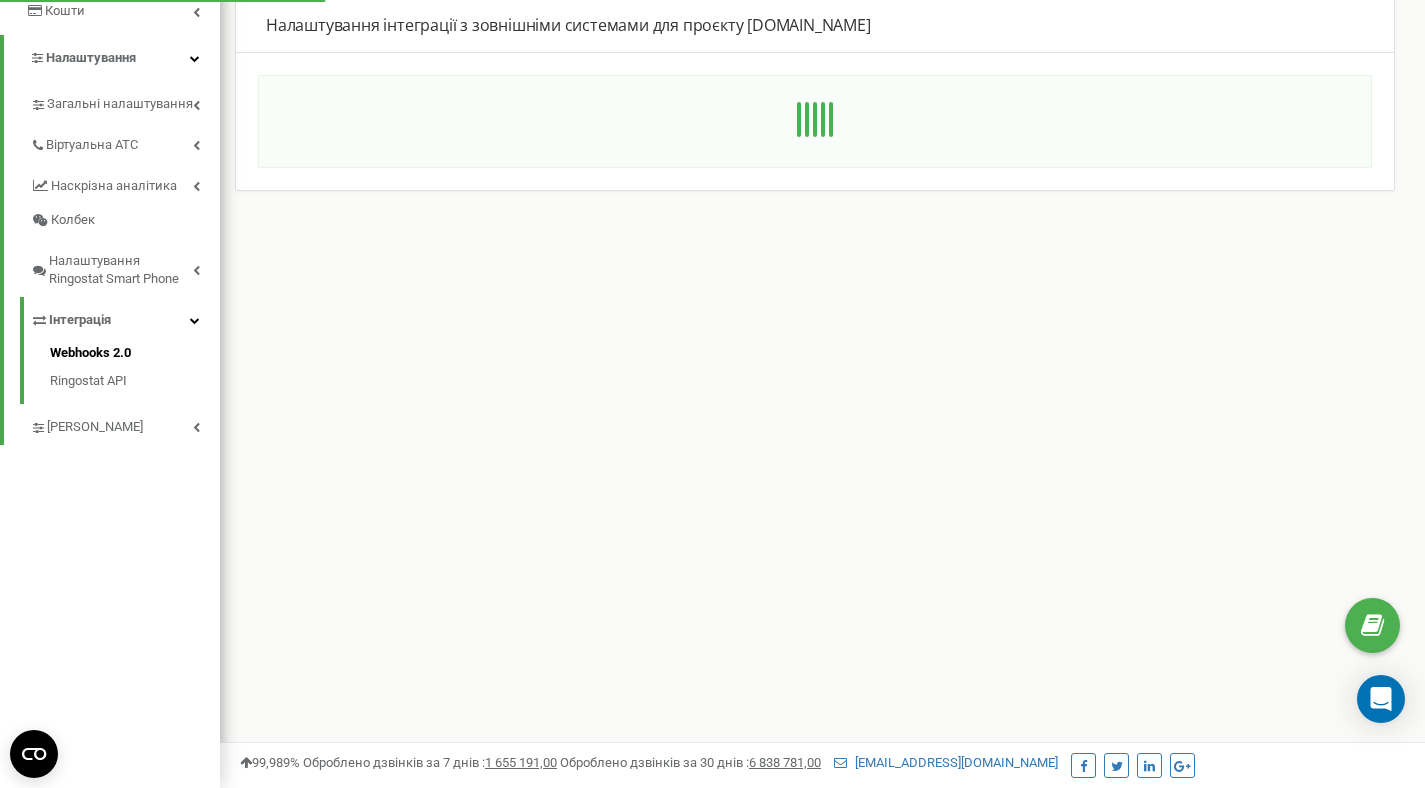 scroll, scrollTop: 1200, scrollLeft: 1205, axis: both 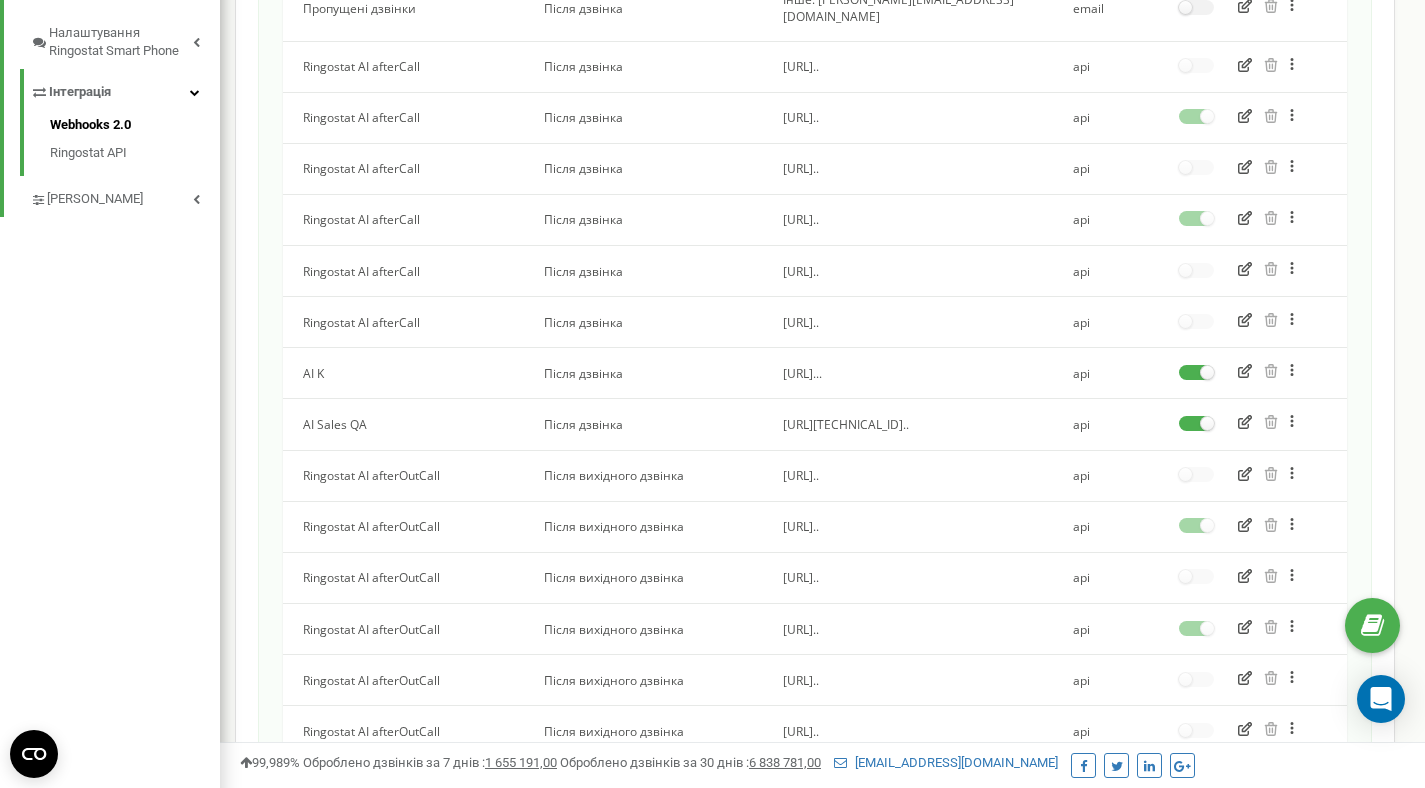 click 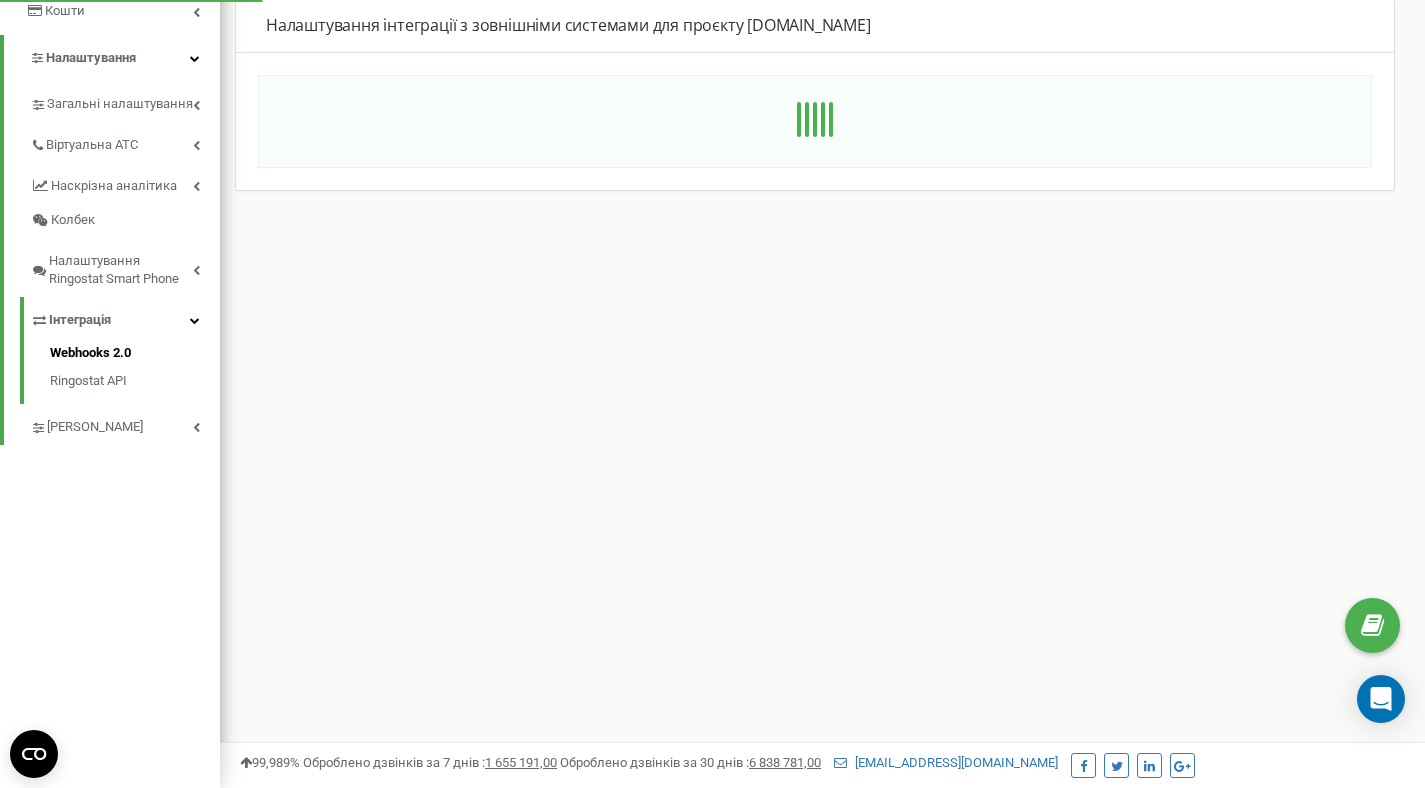 scroll, scrollTop: 0, scrollLeft: 0, axis: both 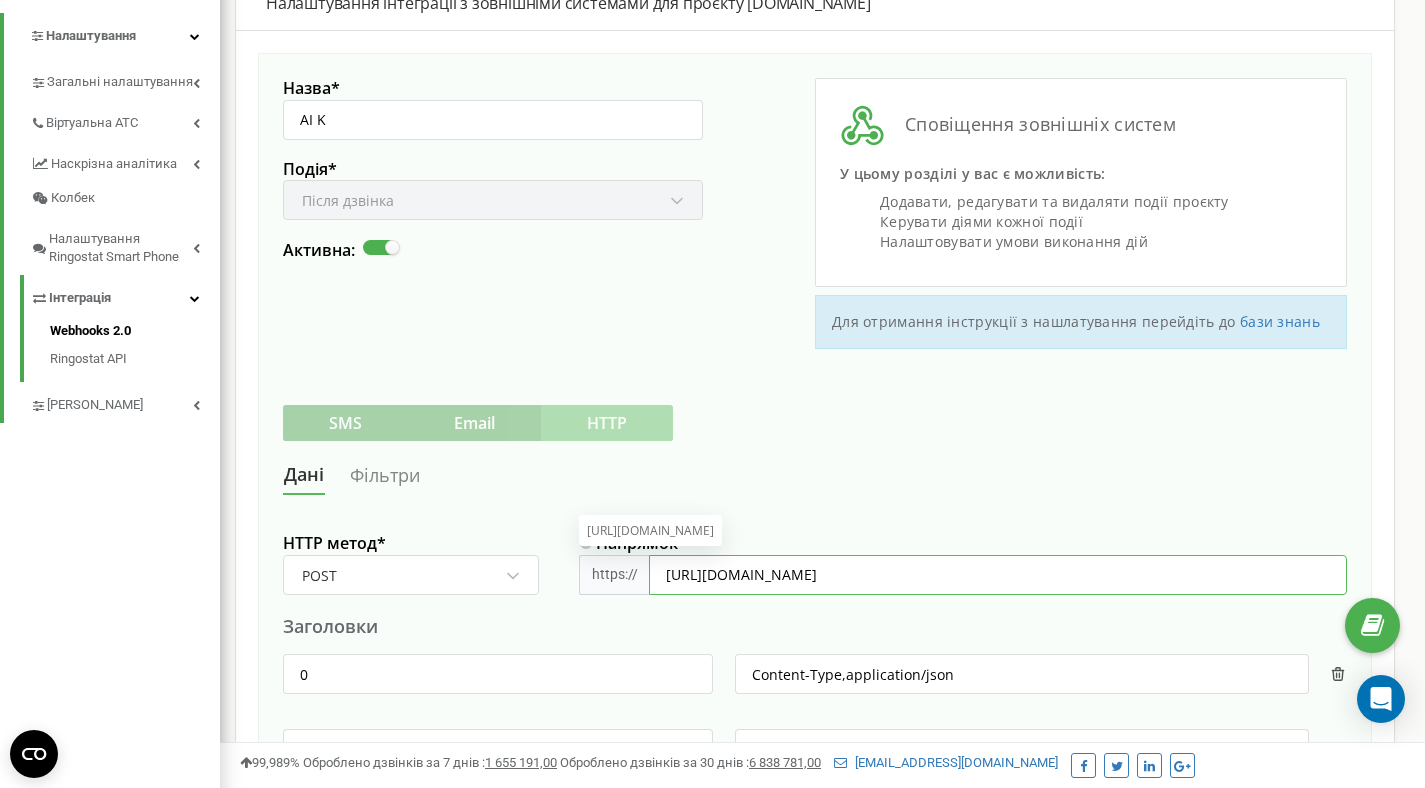 click on "[URL][DOMAIN_NAME]" at bounding box center [998, 575] 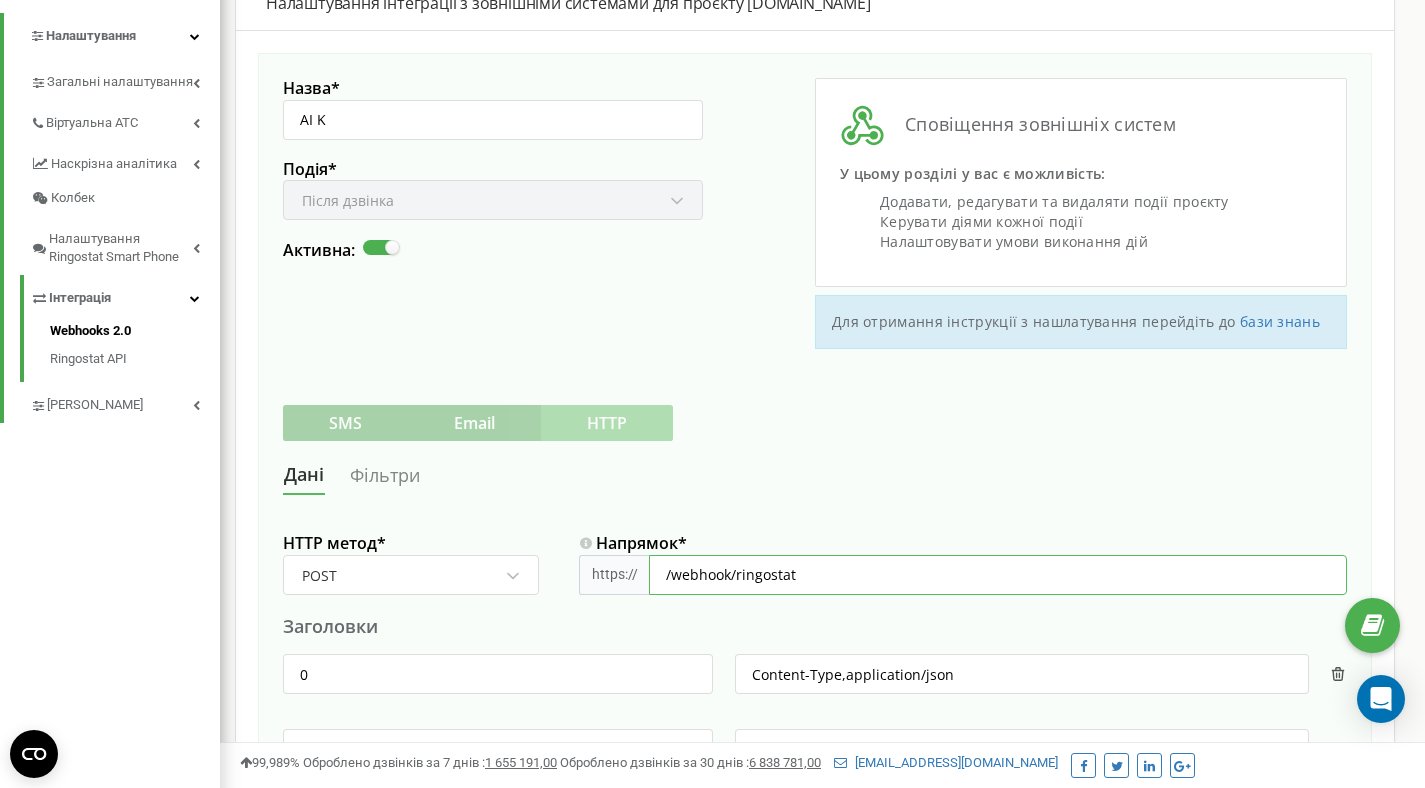 click on "/webhook/ringostat" at bounding box center [998, 575] 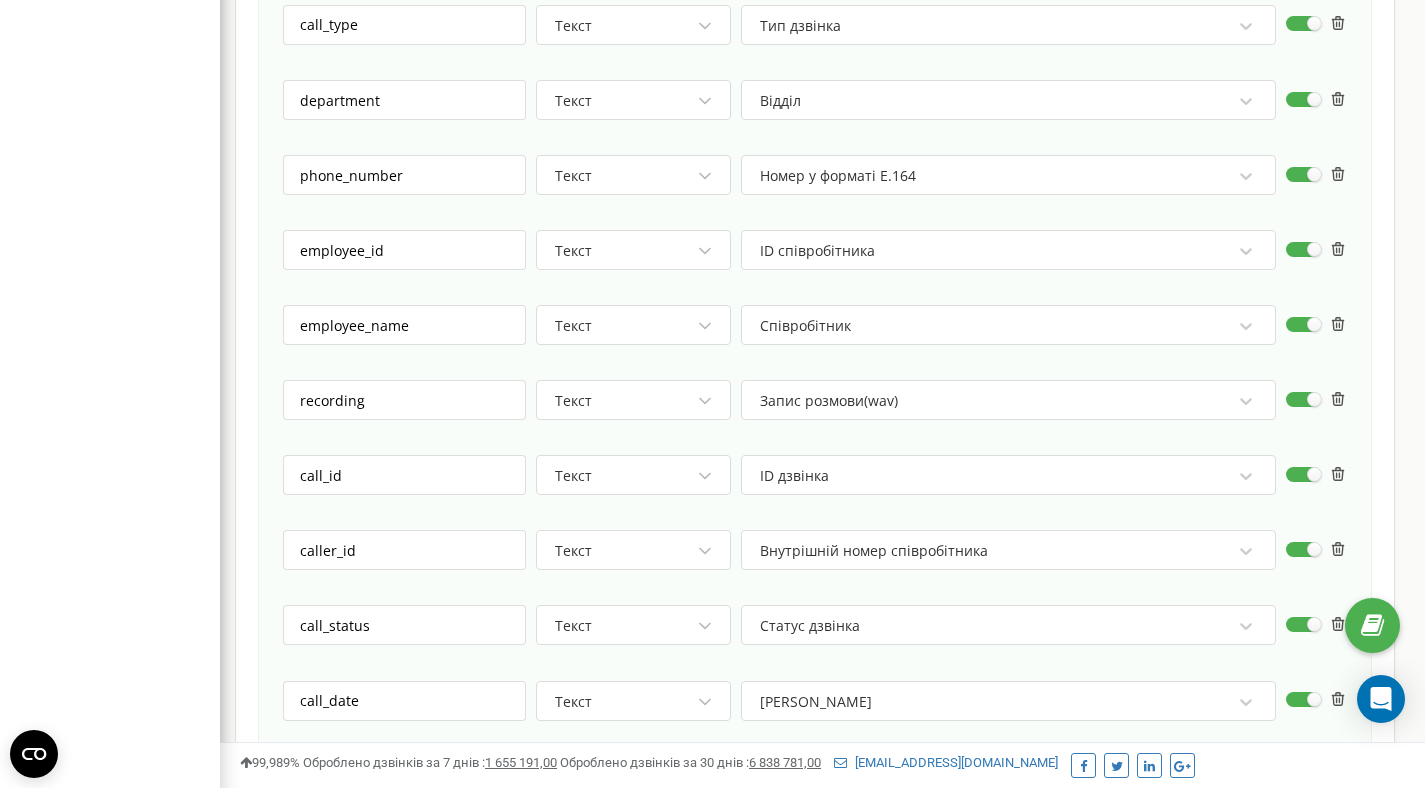 scroll, scrollTop: 1806, scrollLeft: 0, axis: vertical 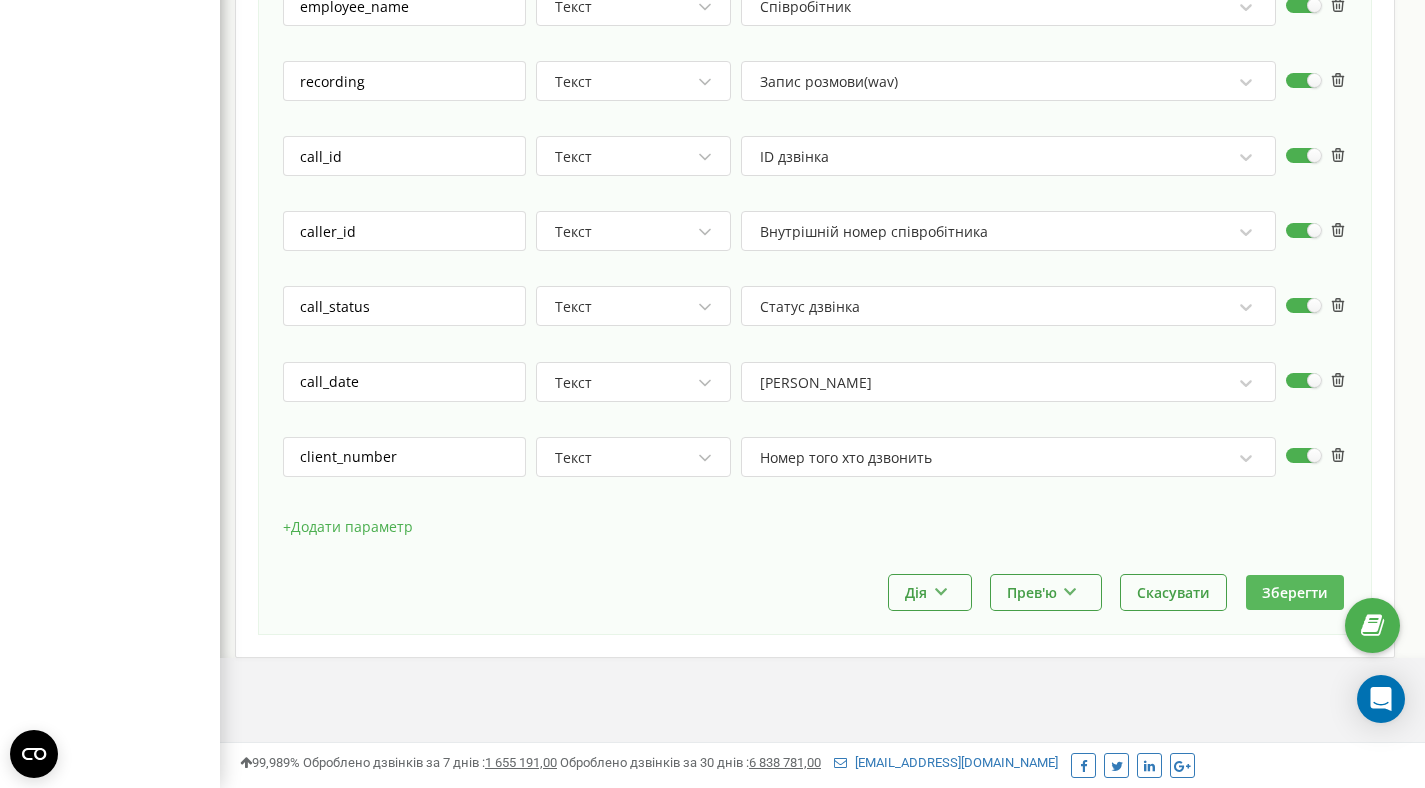 click on "Зберегти" at bounding box center (1295, 592) 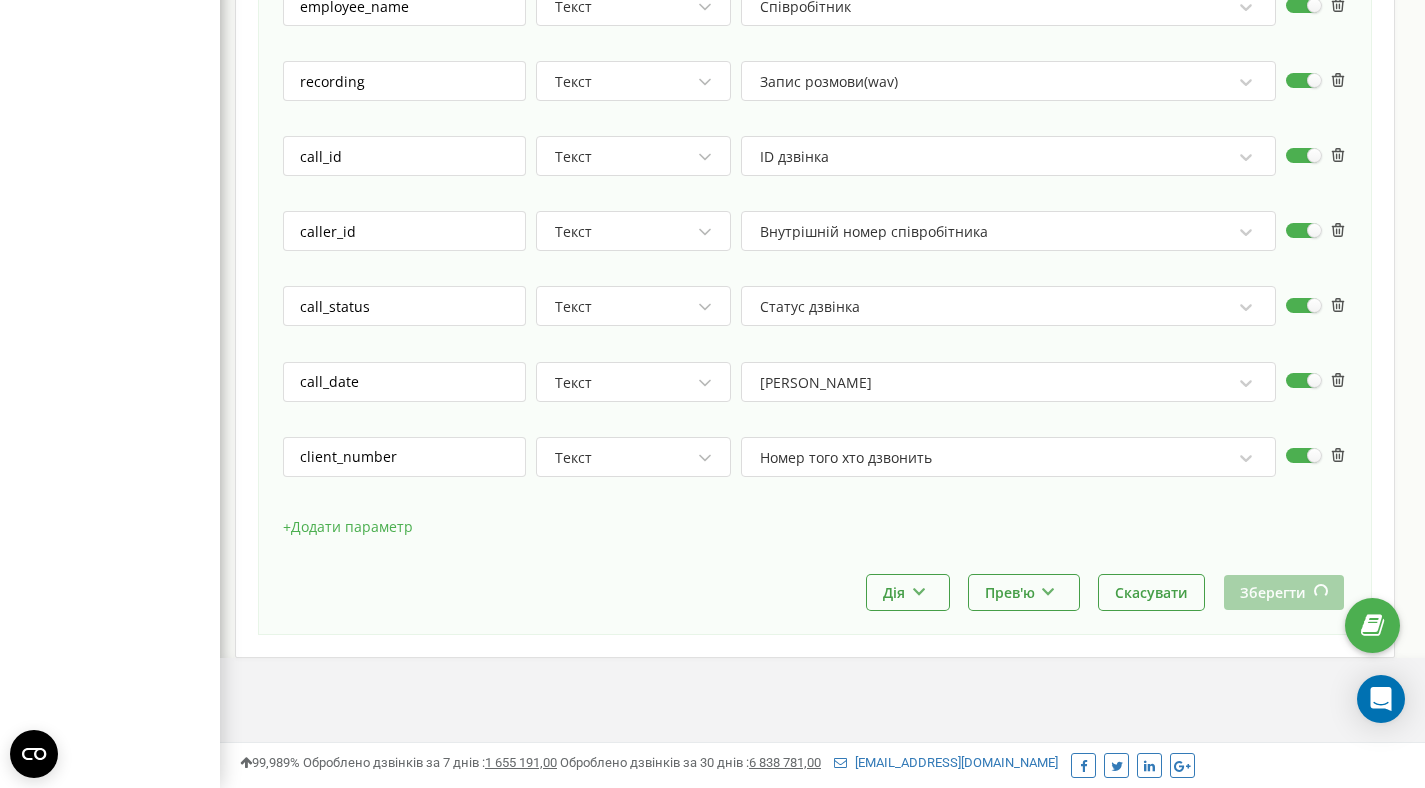 scroll, scrollTop: 0, scrollLeft: 0, axis: both 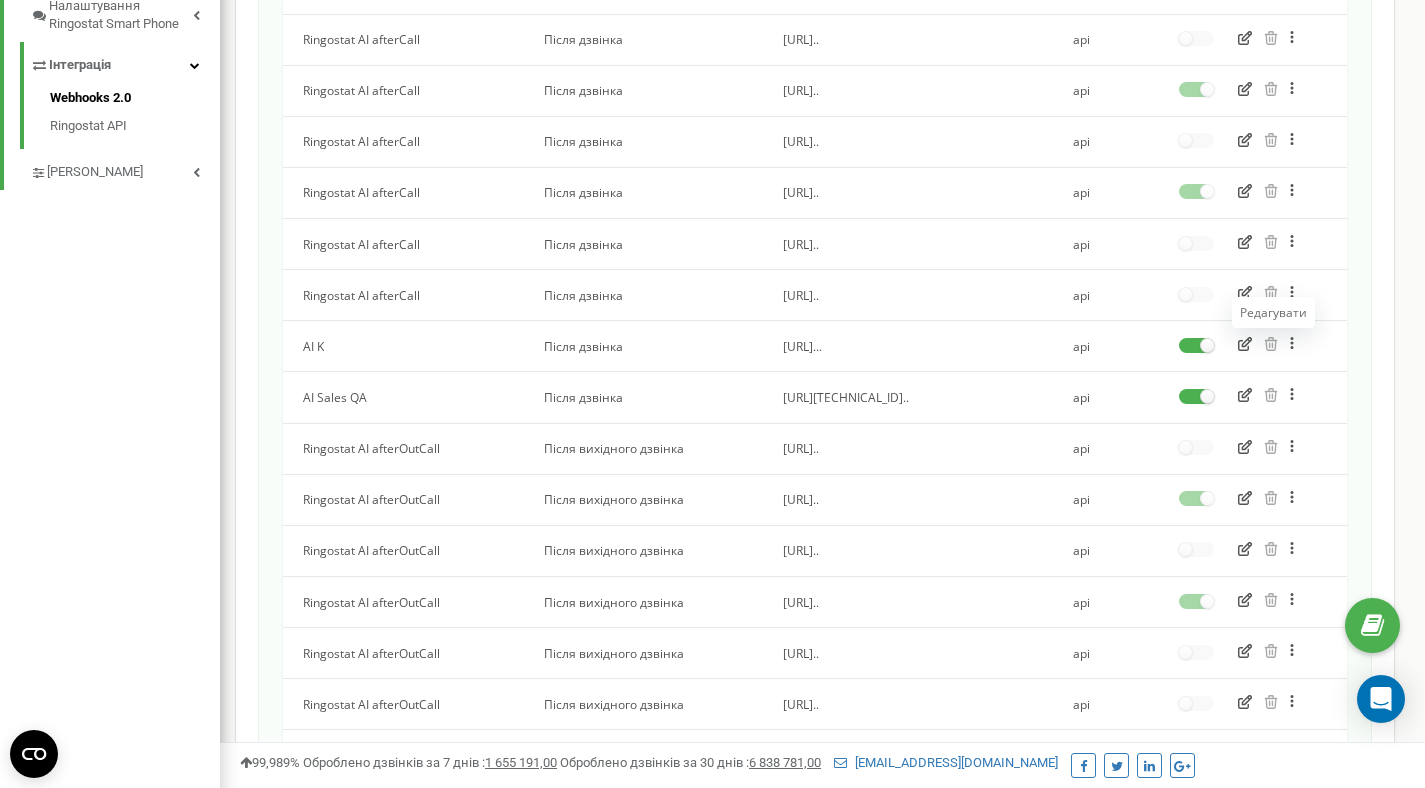 click 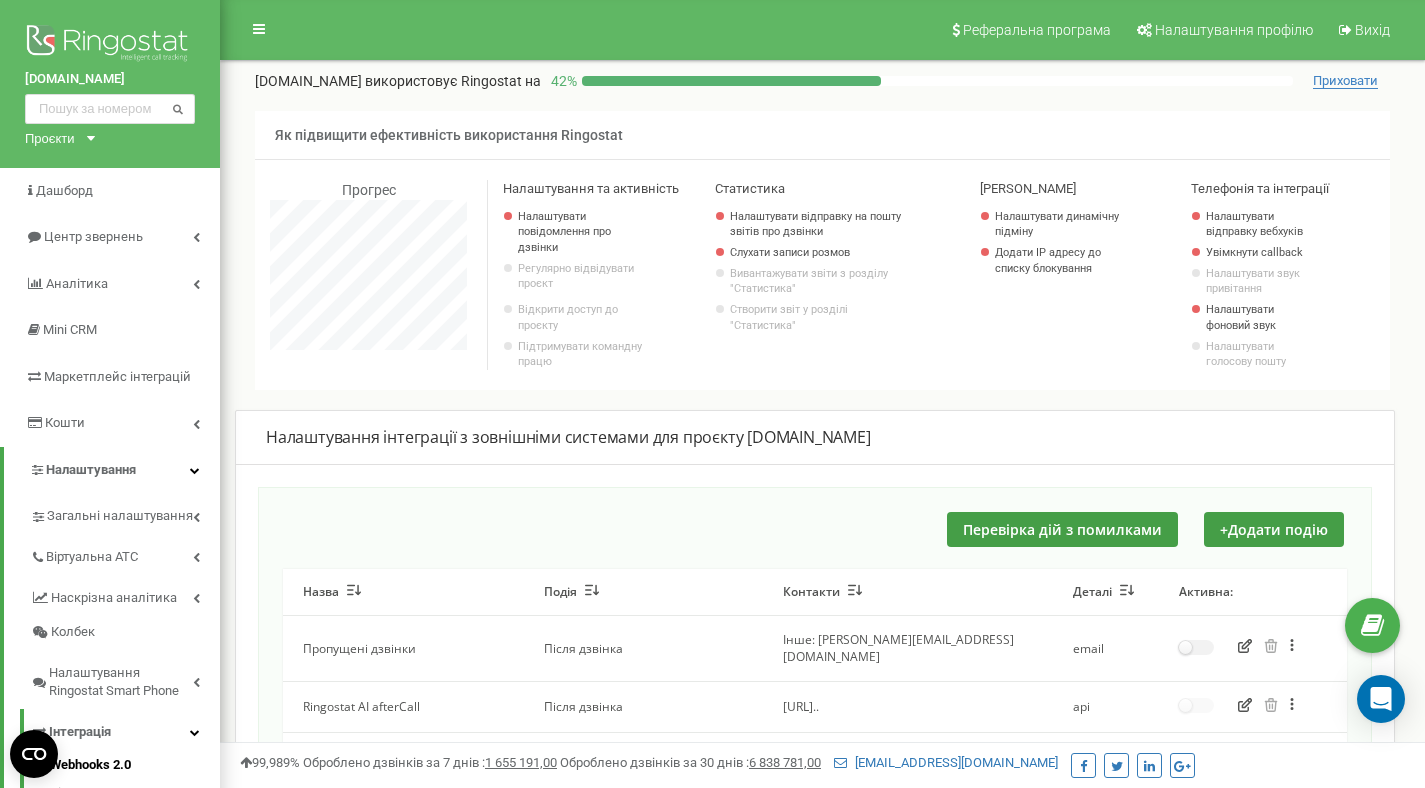 scroll, scrollTop: 1200, scrollLeft: 1205, axis: both 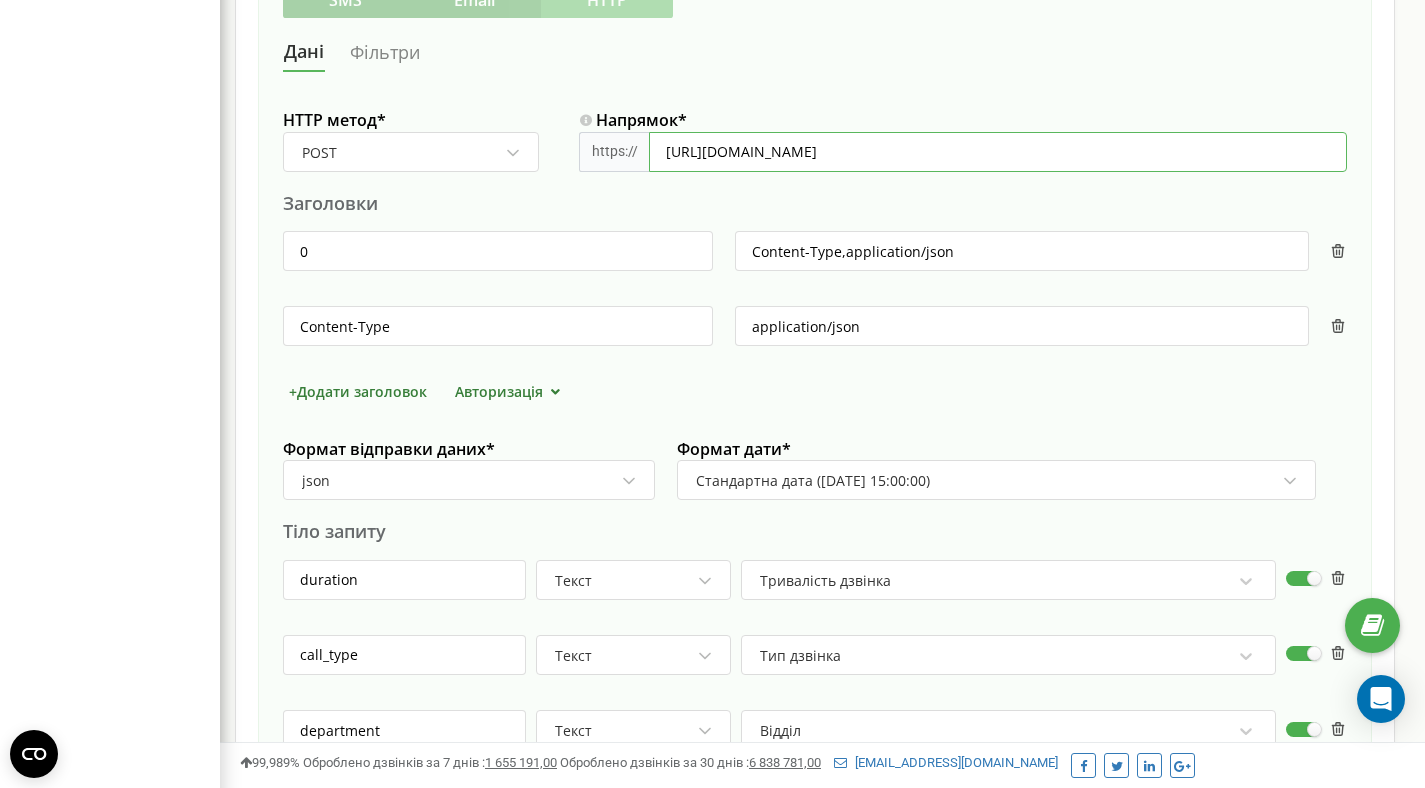 click on "[URL][DOMAIN_NAME]" at bounding box center [998, 152] 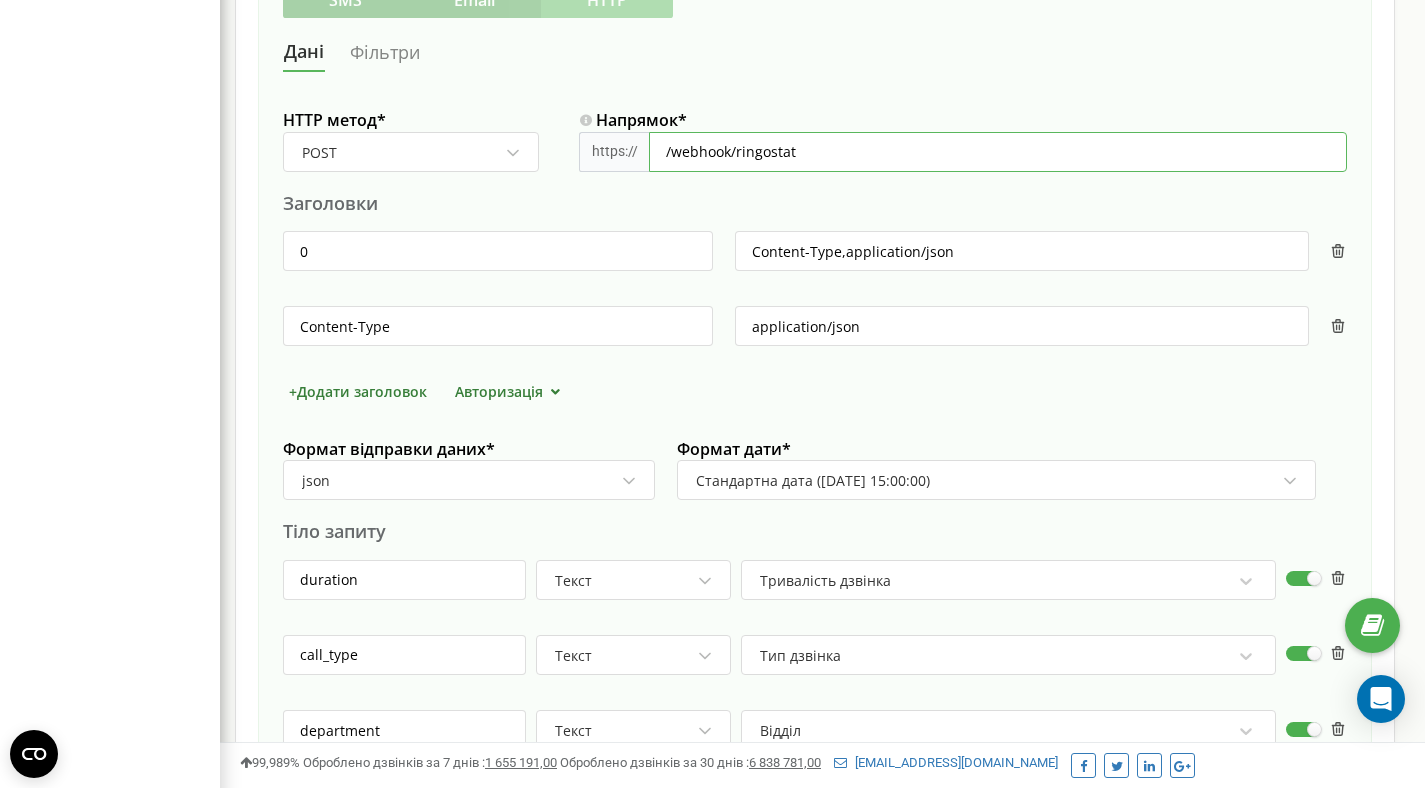 click on "/webhook/ringostat" at bounding box center [998, 152] 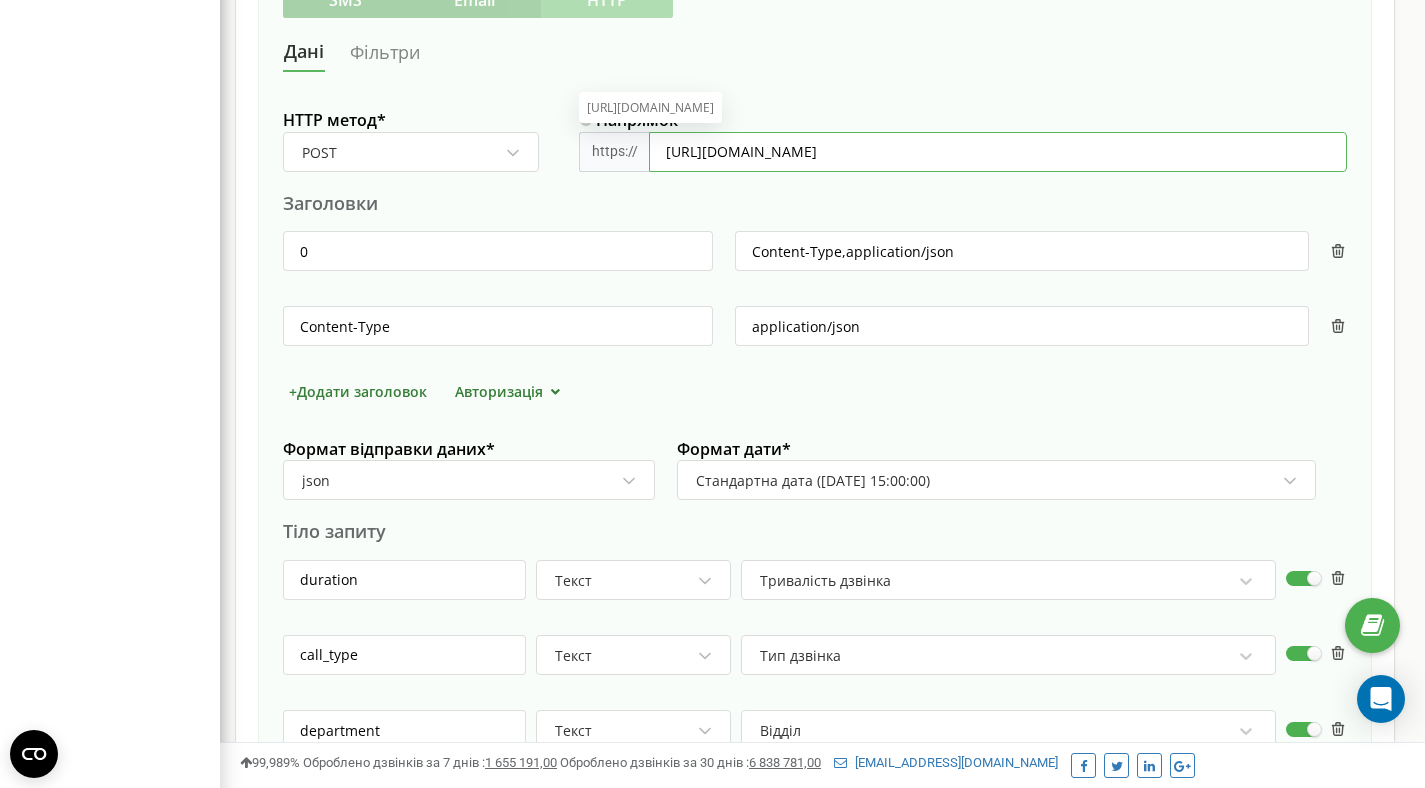 click on "[URL][DOMAIN_NAME]" at bounding box center [998, 152] 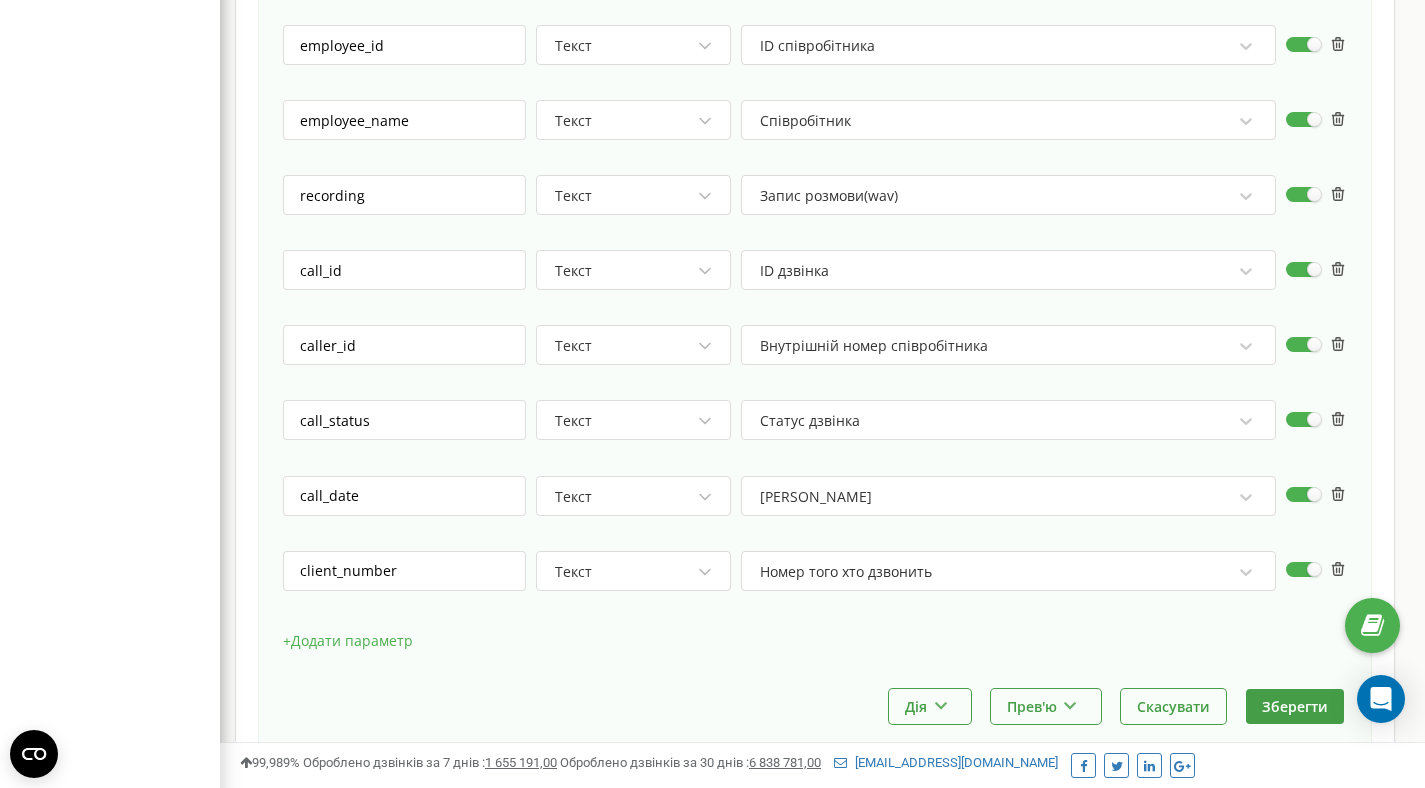 scroll, scrollTop: 1806, scrollLeft: 0, axis: vertical 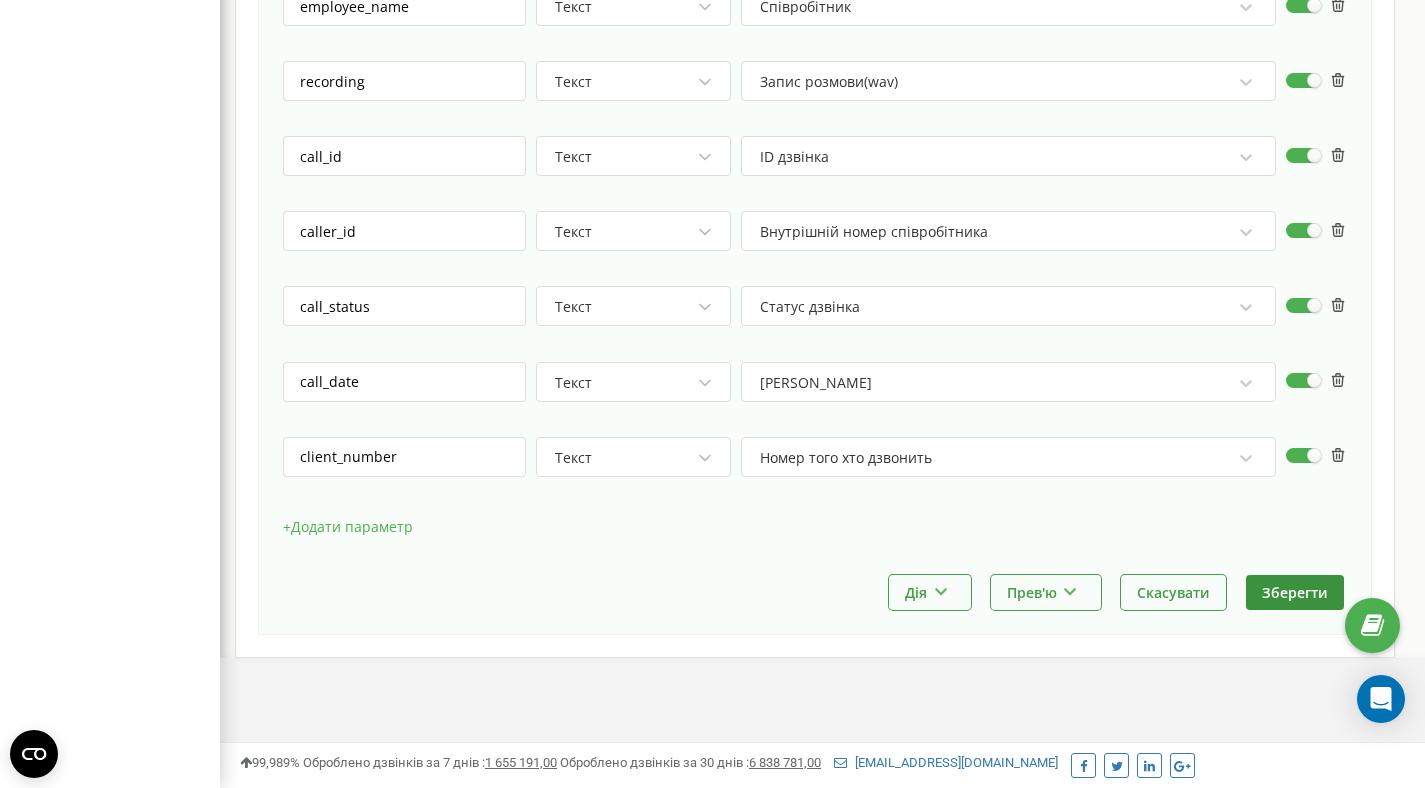 type on "[URL][DOMAIN_NAME]" 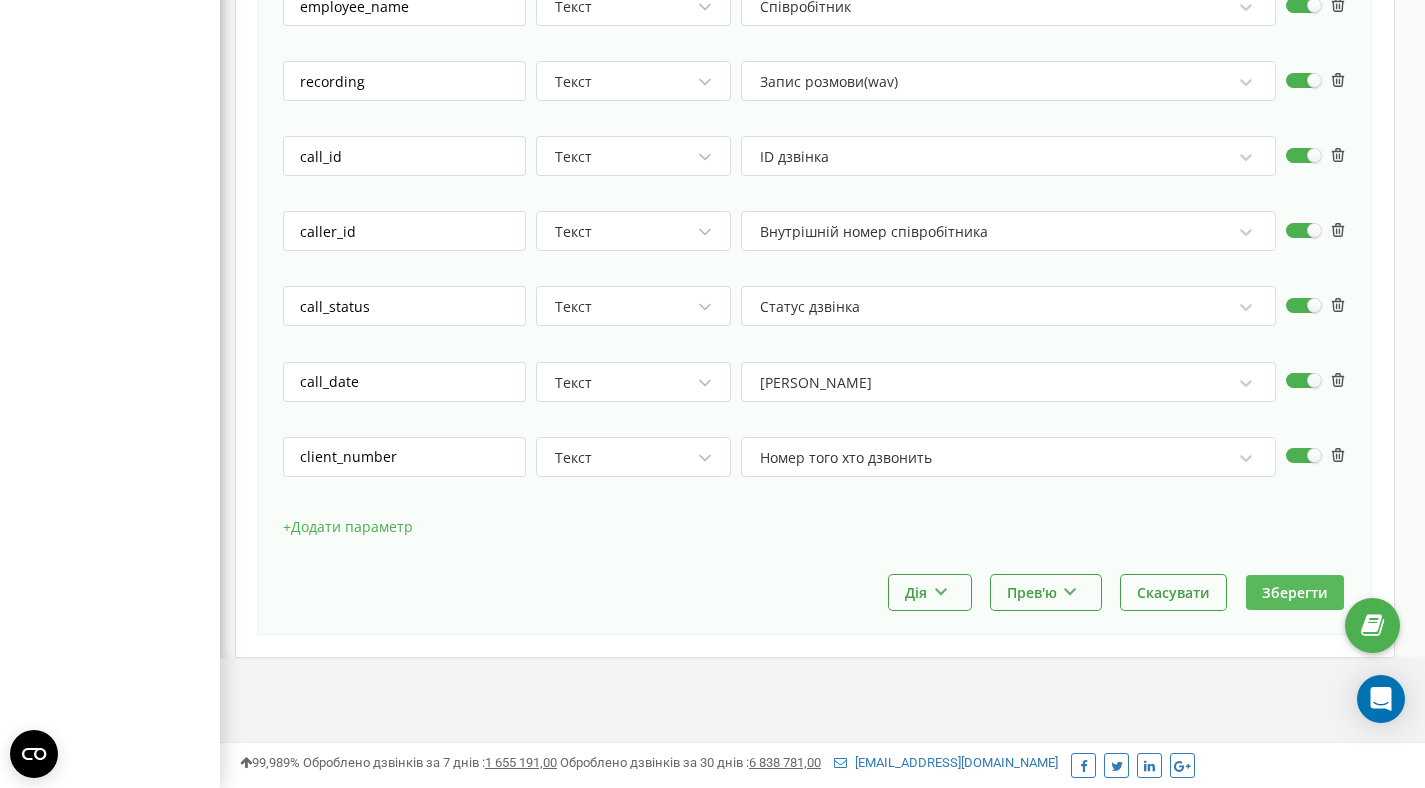 click on "Зберегти" at bounding box center (1295, 592) 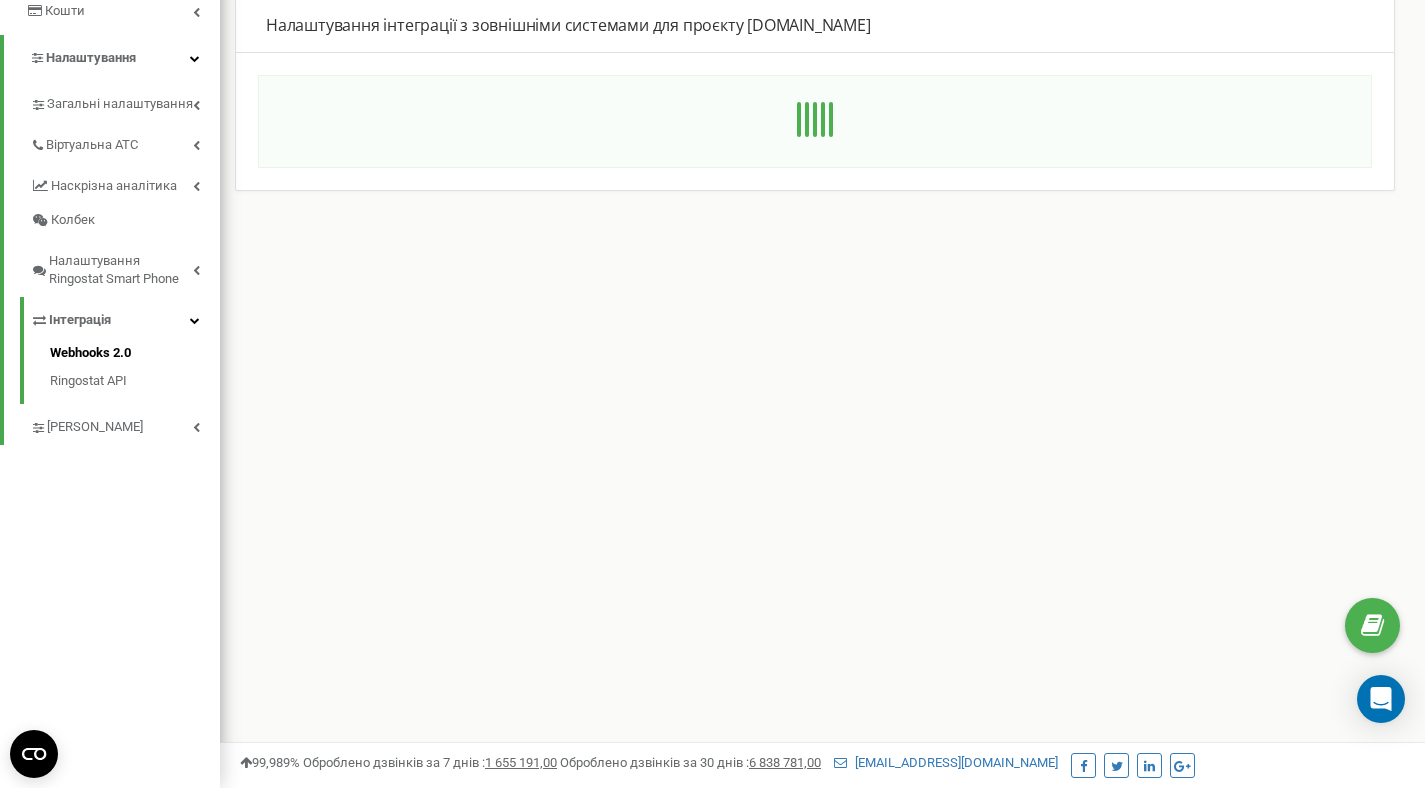 scroll, scrollTop: 0, scrollLeft: 0, axis: both 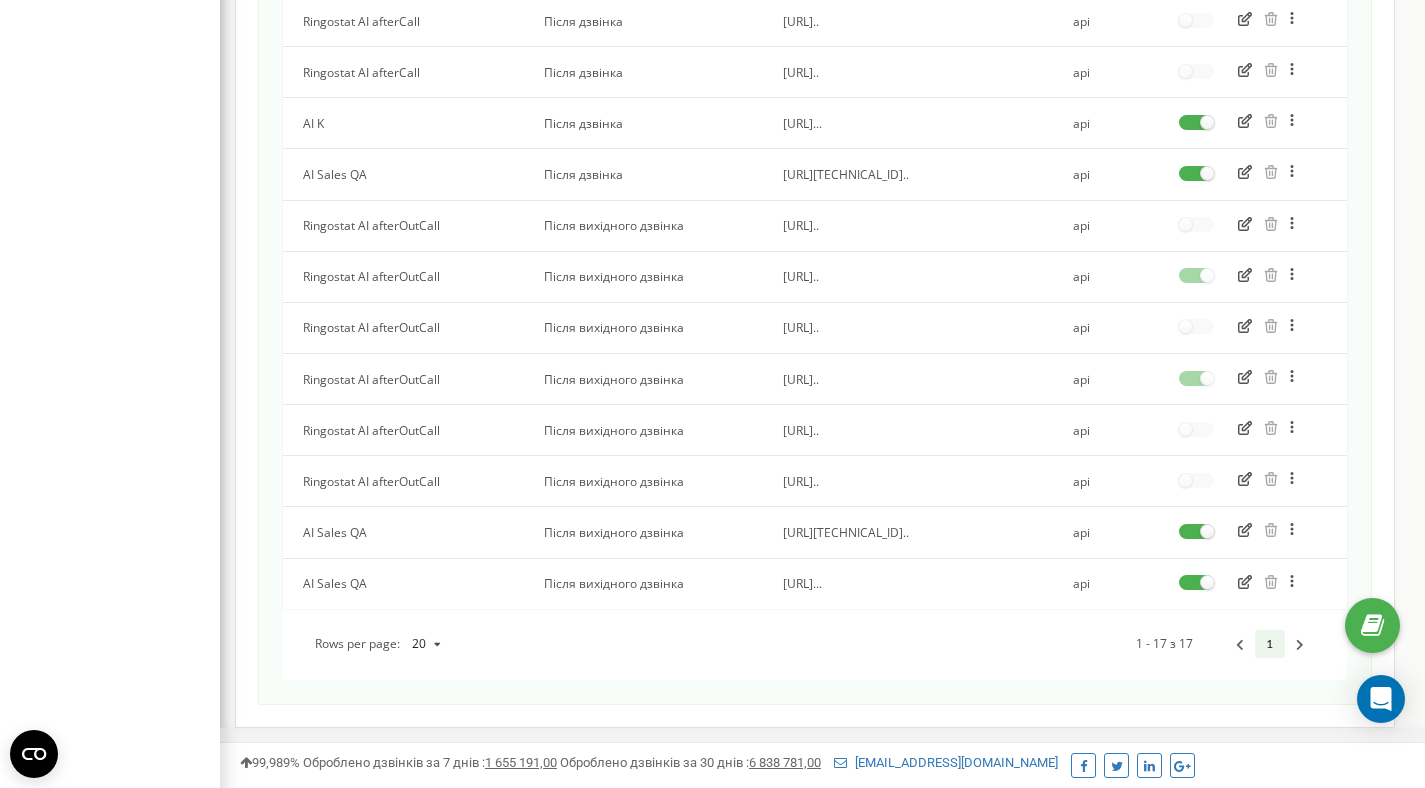 click 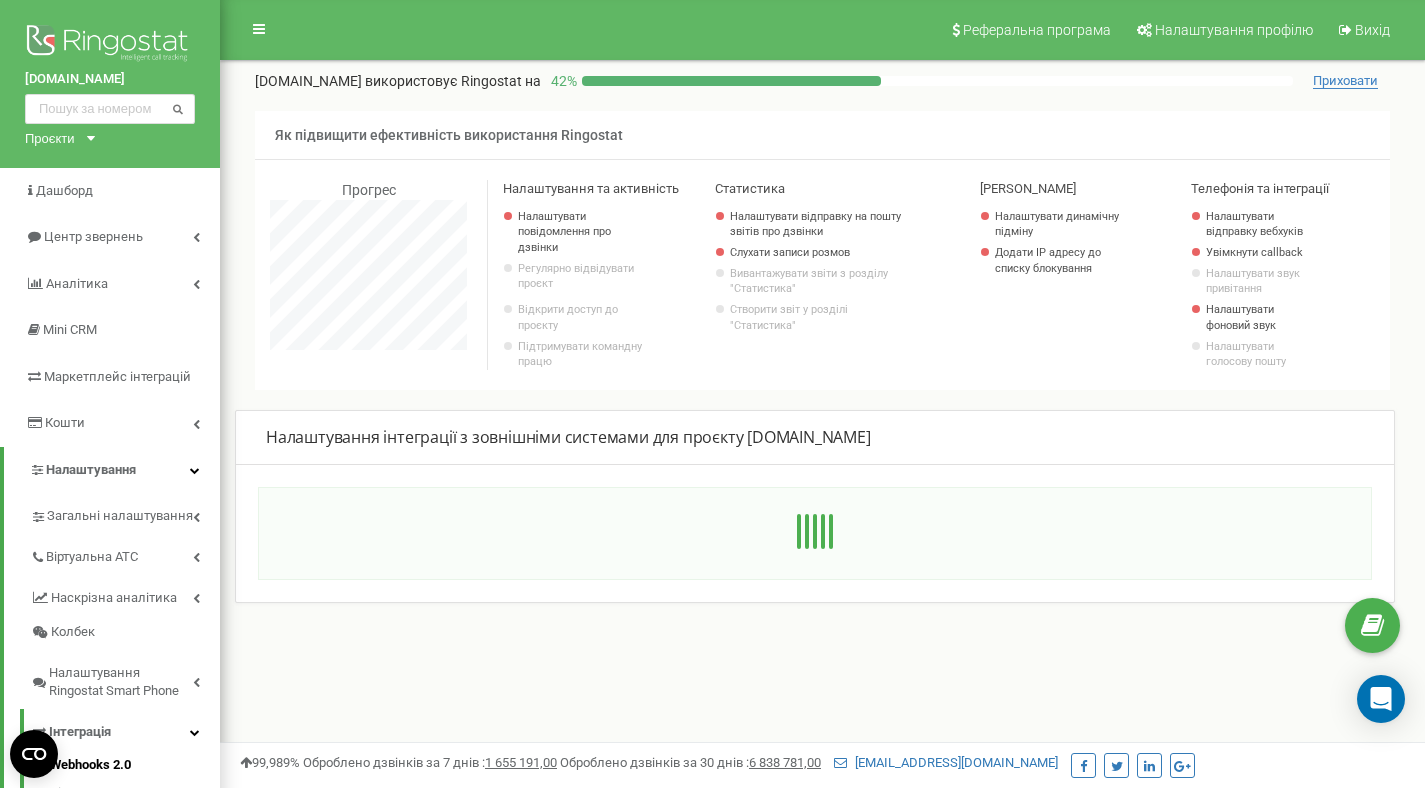 scroll, scrollTop: 997611, scrollLeft: 998795, axis: both 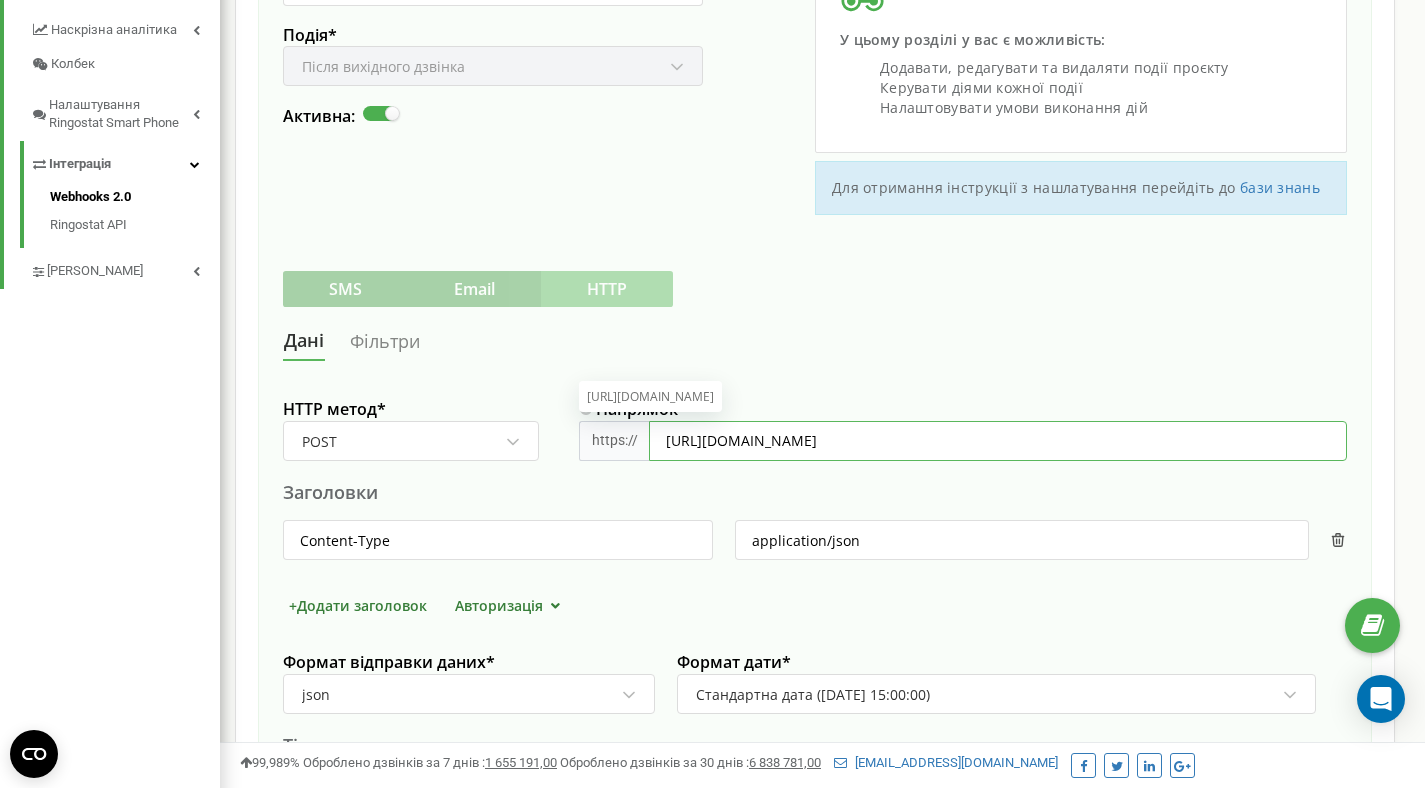 drag, startPoint x: 911, startPoint y: 440, endPoint x: 648, endPoint y: 437, distance: 263.01712 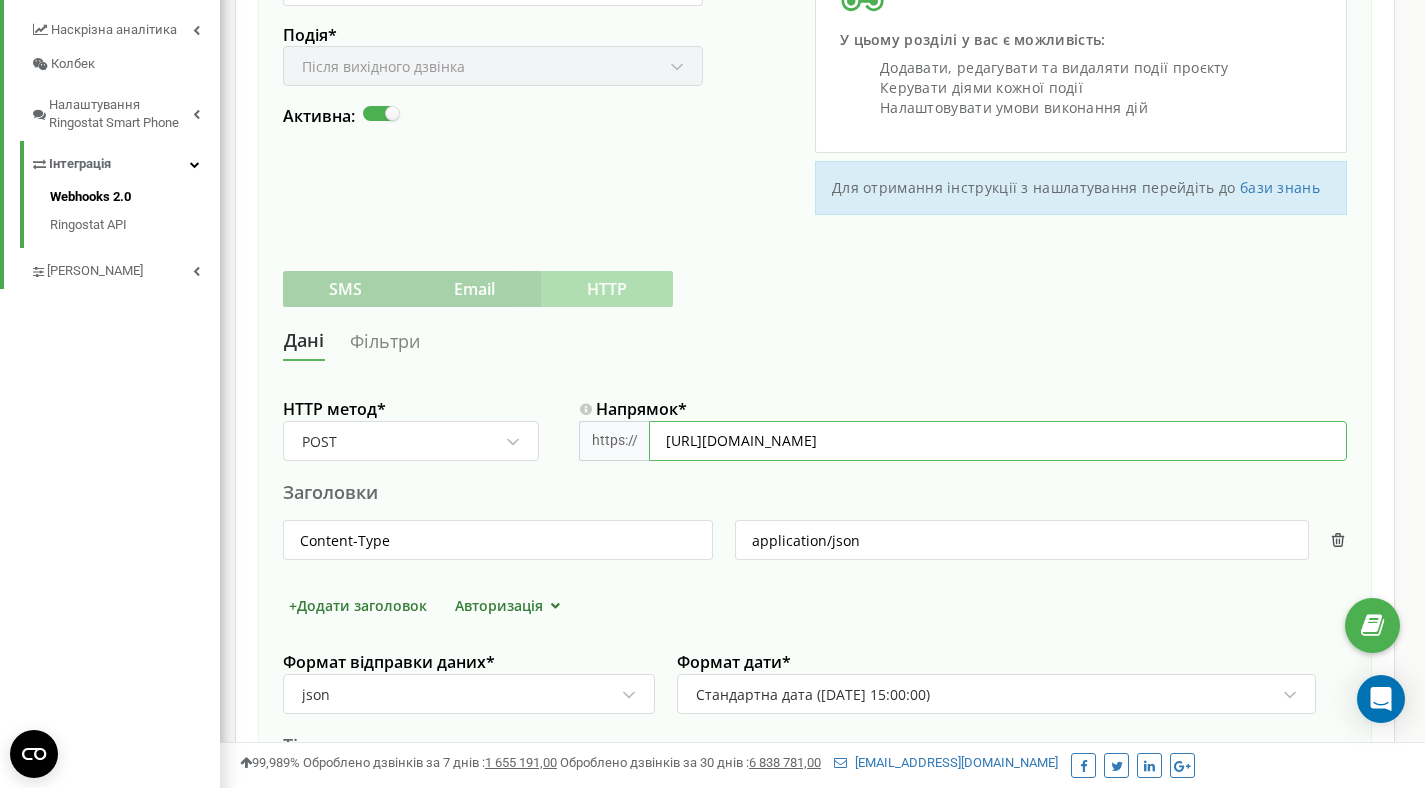 paste on "3dacf7b53507" 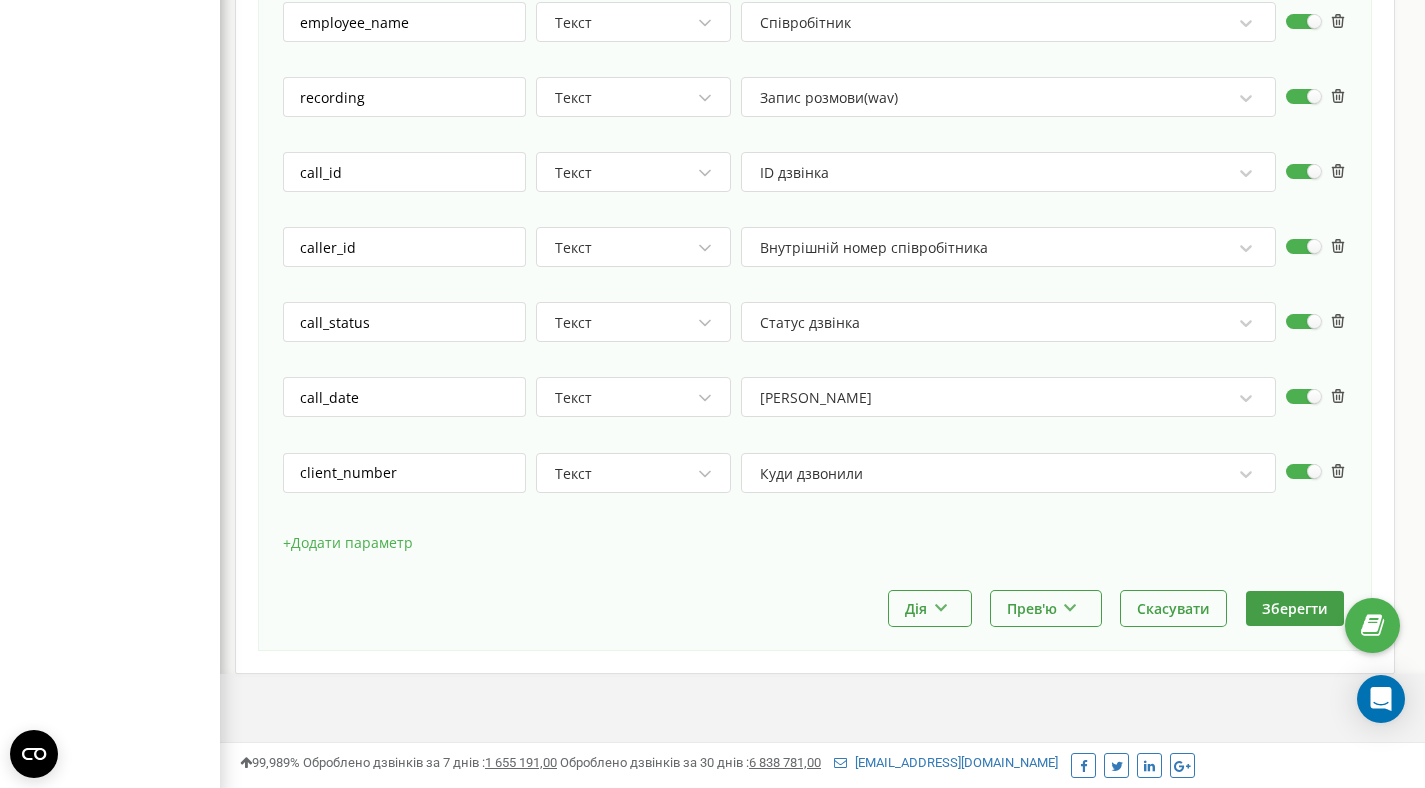 scroll, scrollTop: 1731, scrollLeft: 0, axis: vertical 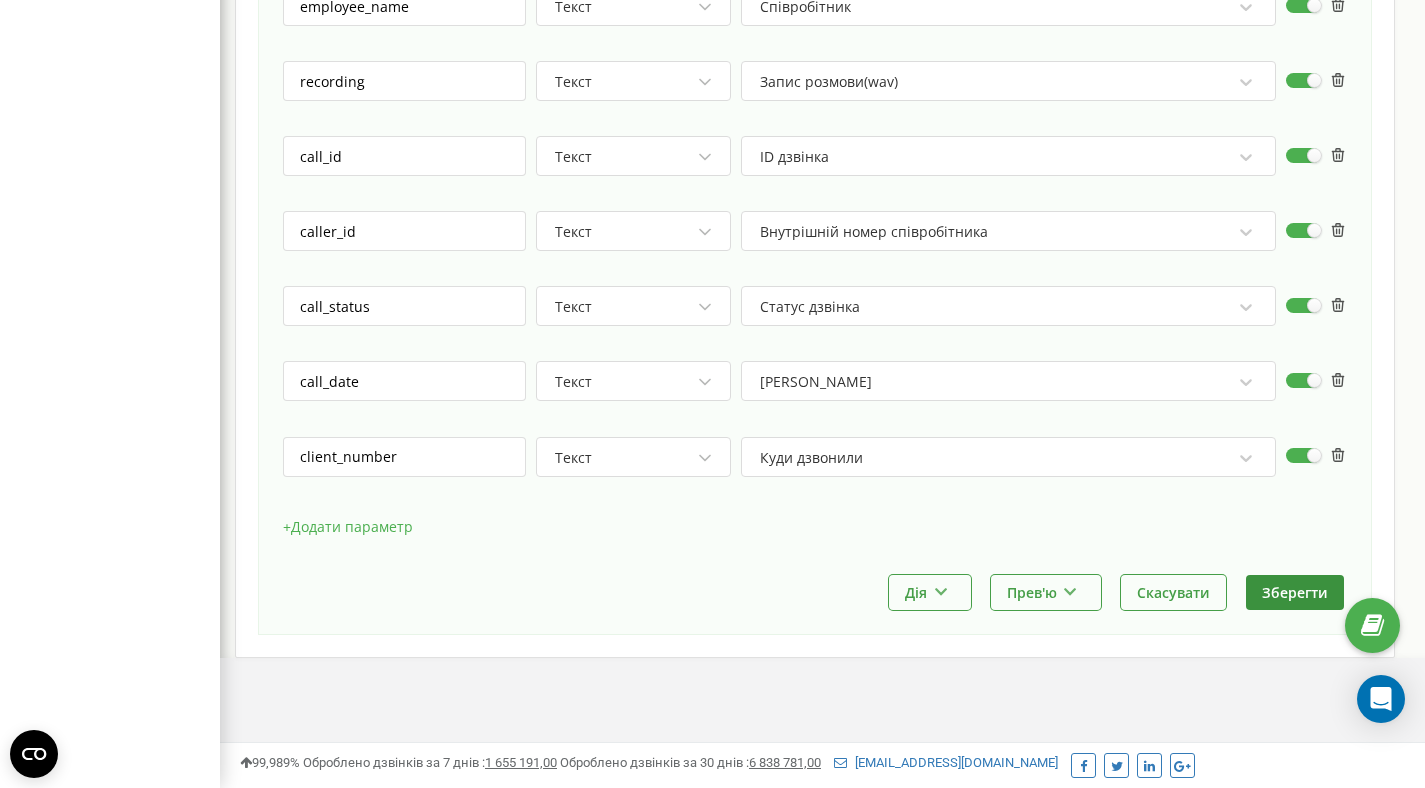 type on "[URL][DOMAIN_NAME]" 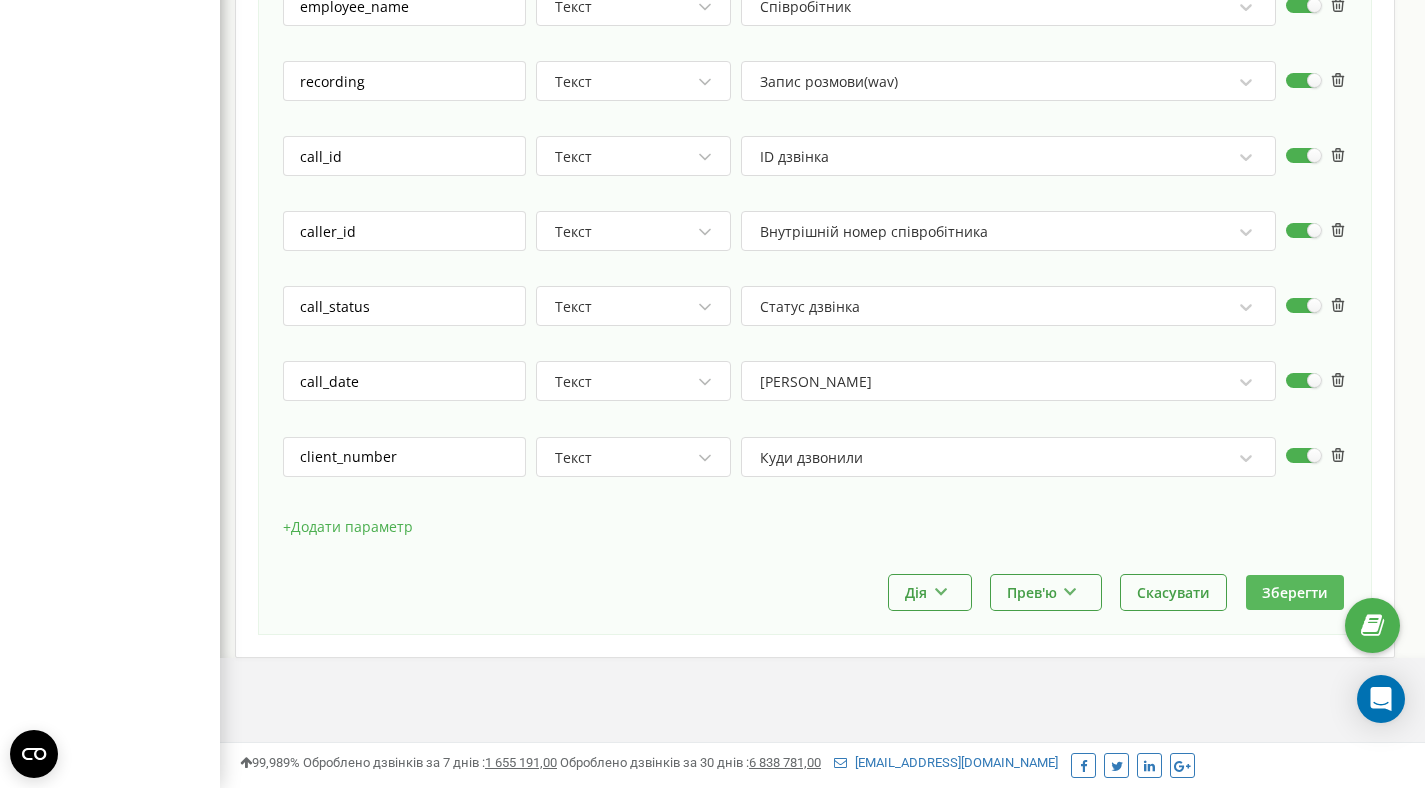 click on "Зберегти" at bounding box center (1295, 592) 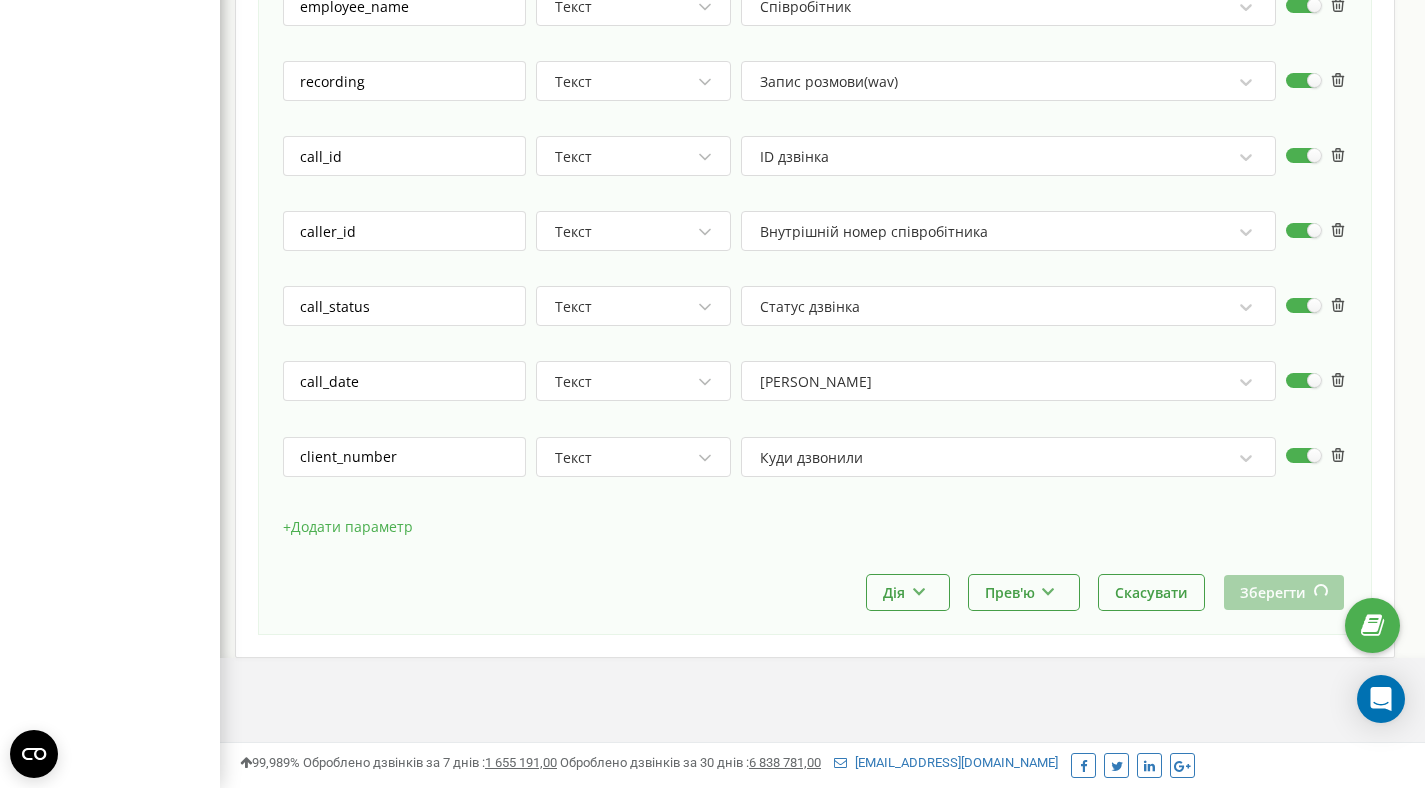 scroll, scrollTop: 1200, scrollLeft: 1205, axis: both 